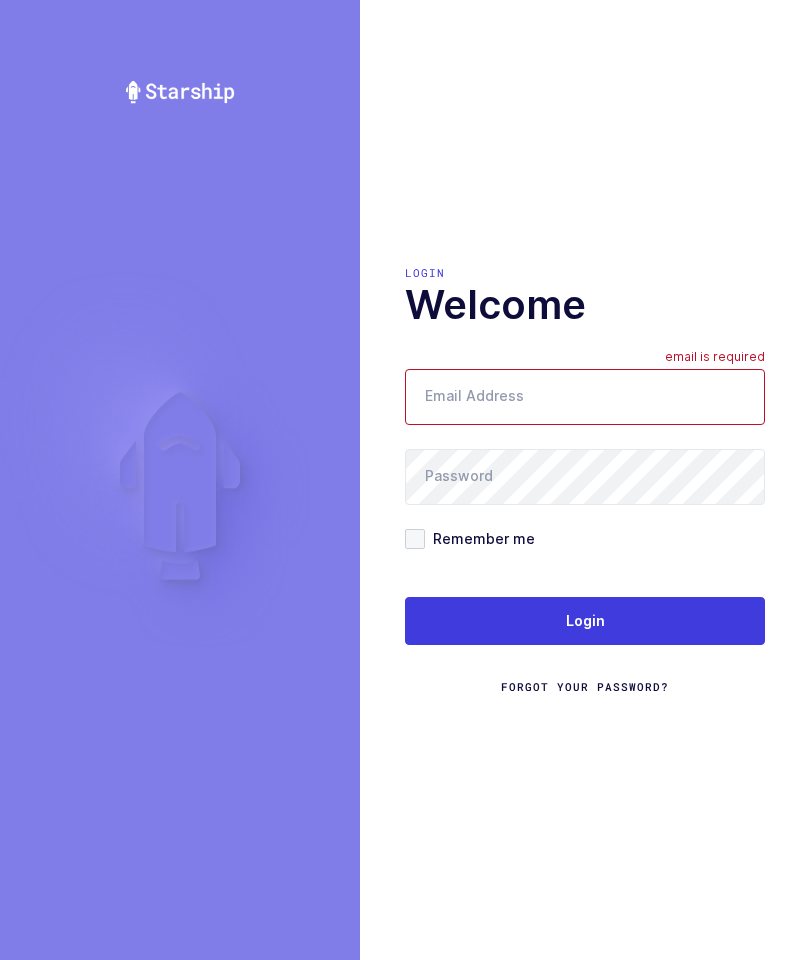 scroll, scrollTop: 0, scrollLeft: 0, axis: both 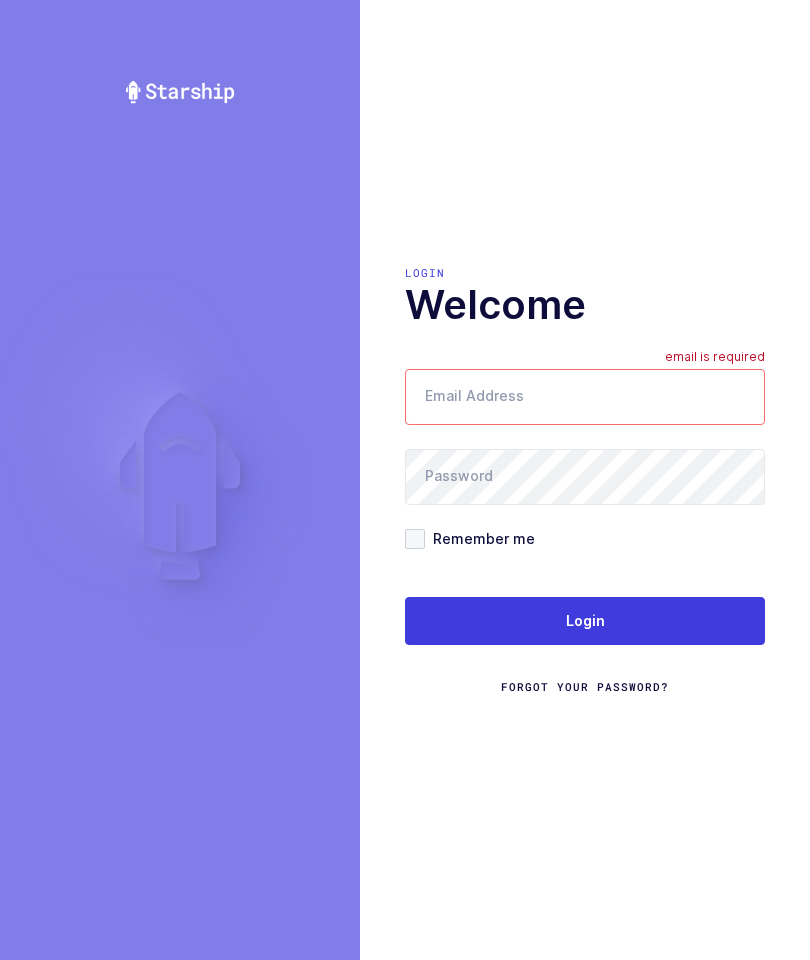 type on "mundo@janustrade.com" 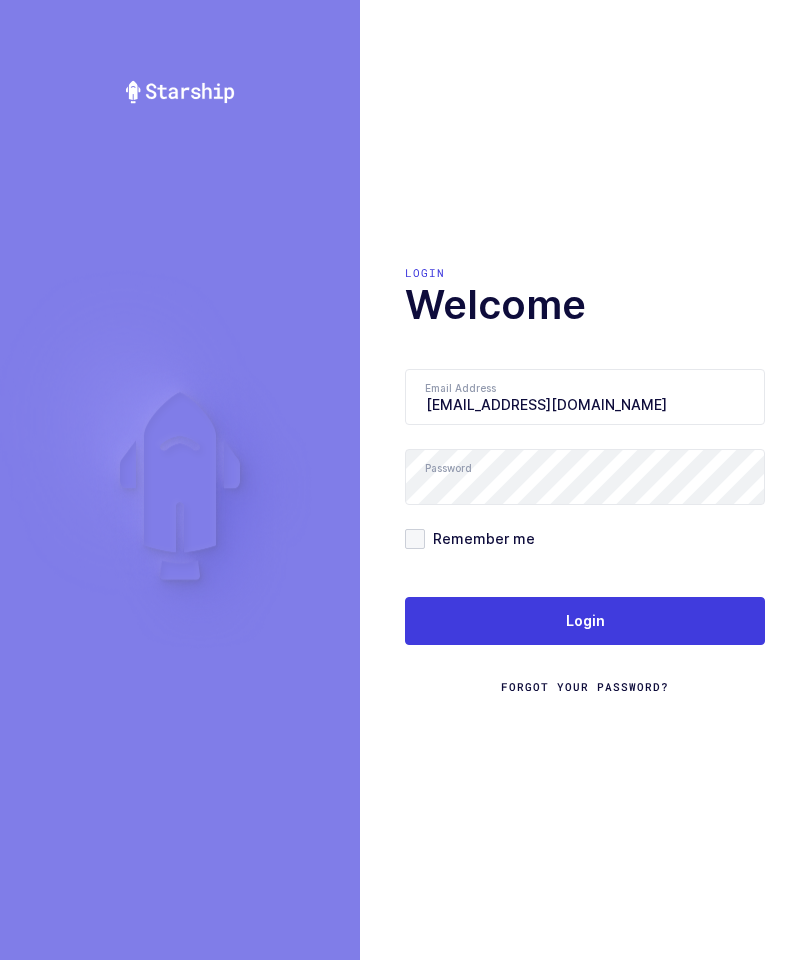 click on "Login" at bounding box center (585, 621) 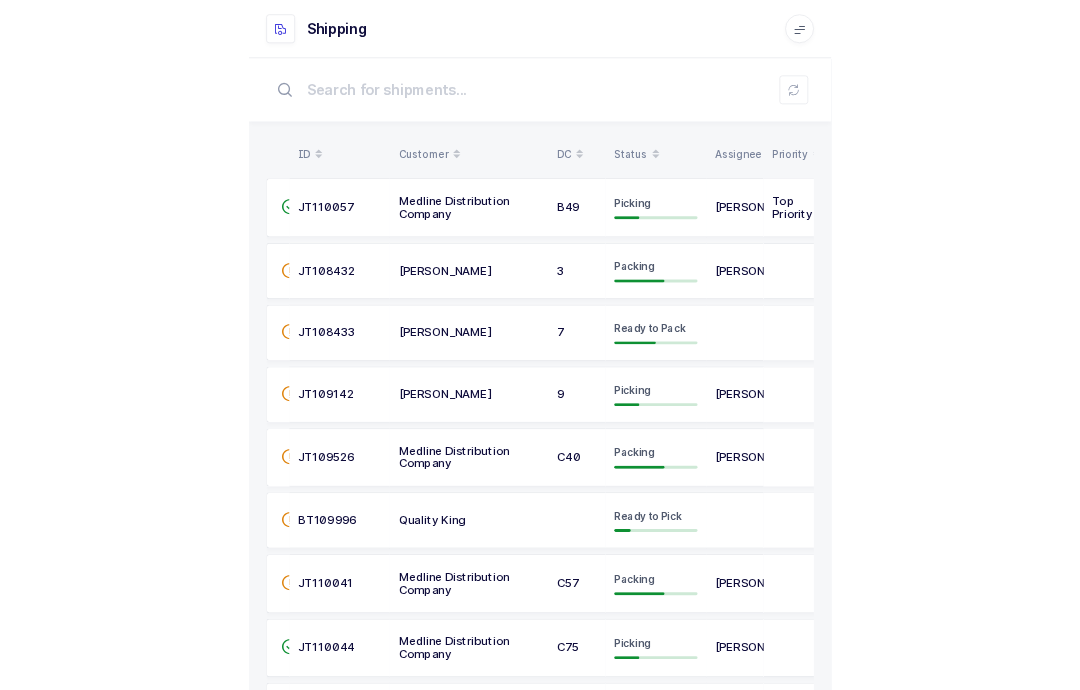 scroll, scrollTop: 0, scrollLeft: 0, axis: both 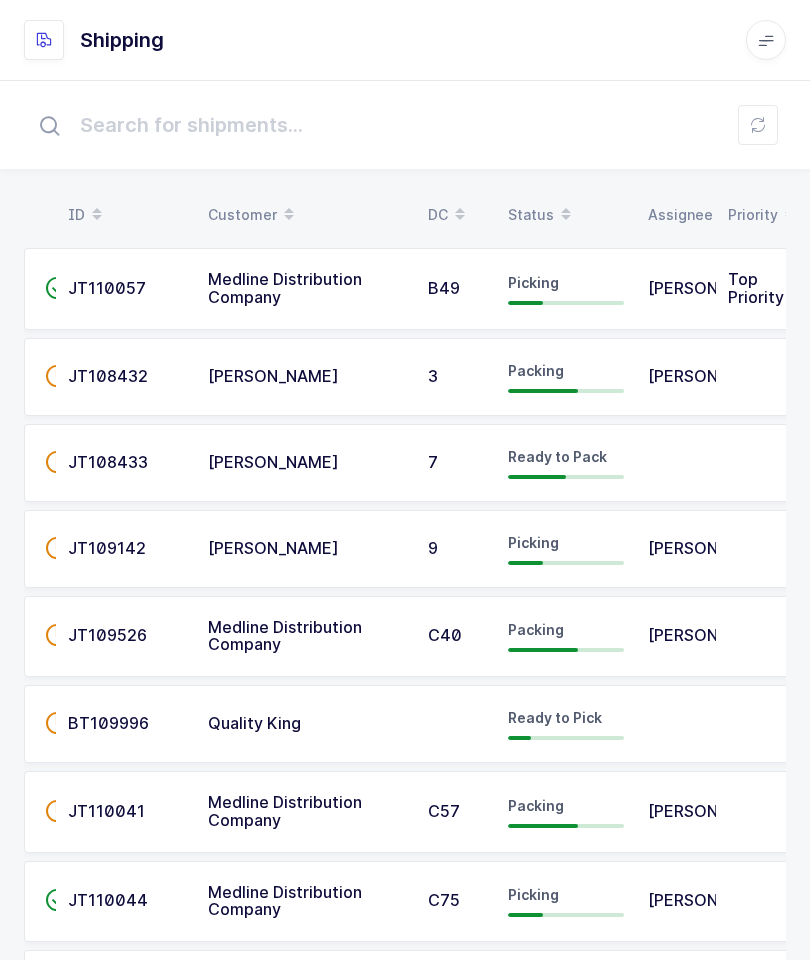 click on "Status" at bounding box center (566, 215) 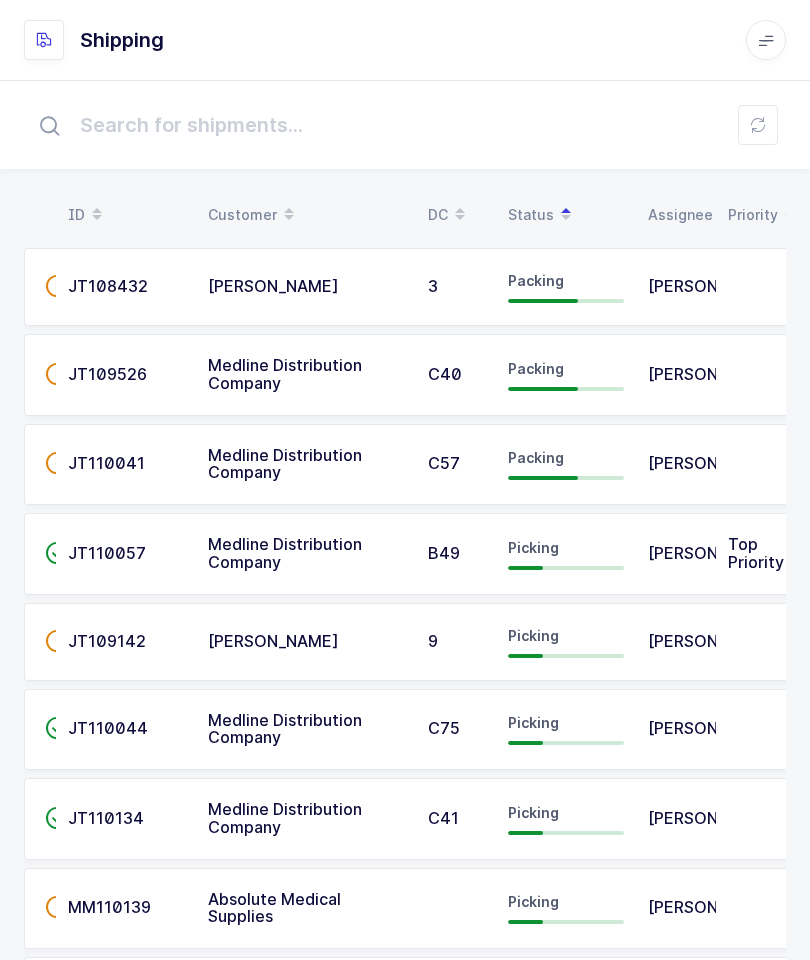 click on "B49" at bounding box center (456, 554) 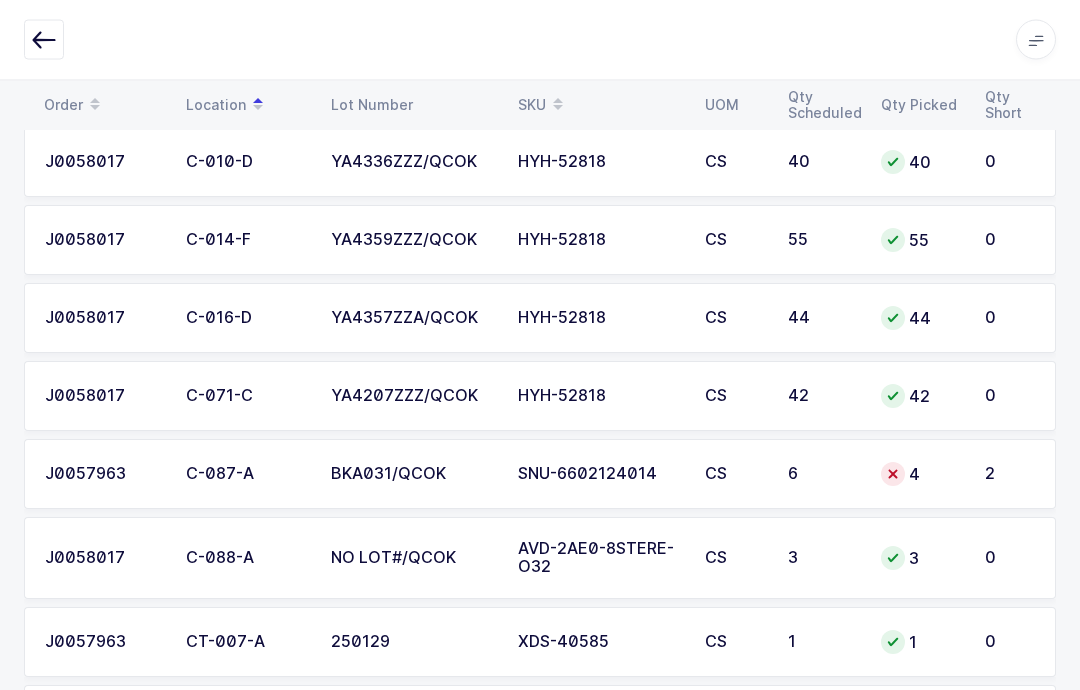 scroll, scrollTop: 1160, scrollLeft: 0, axis: vertical 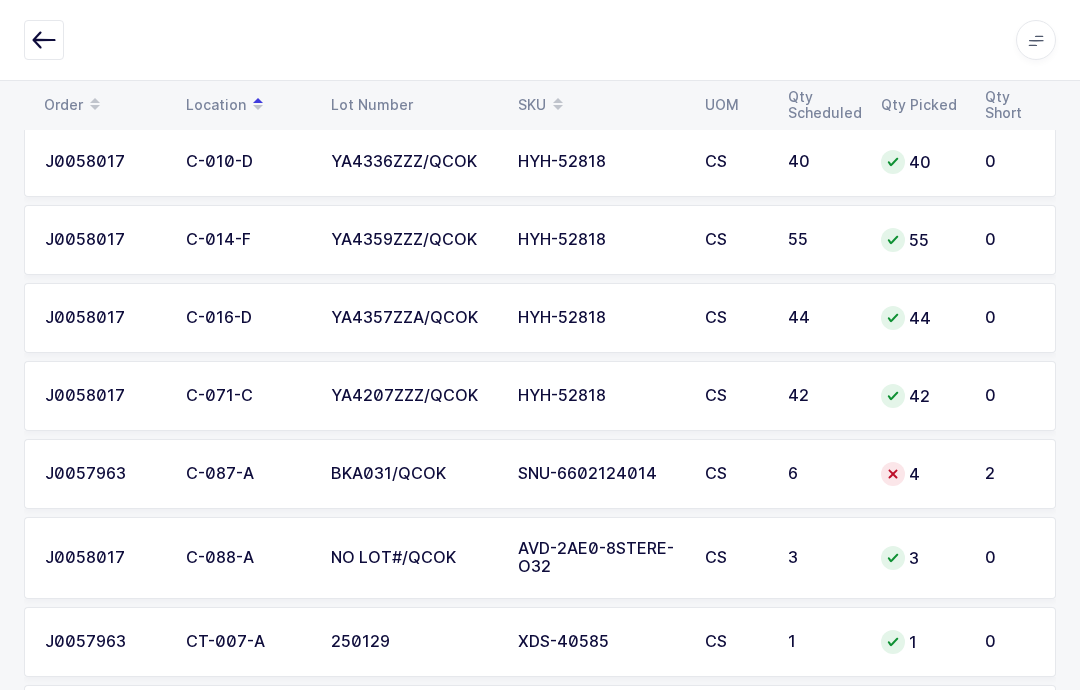 click on "Order Location Lot Number SKU UOM Qty Scheduled Qty Picked Qty Short" at bounding box center (540, 105) 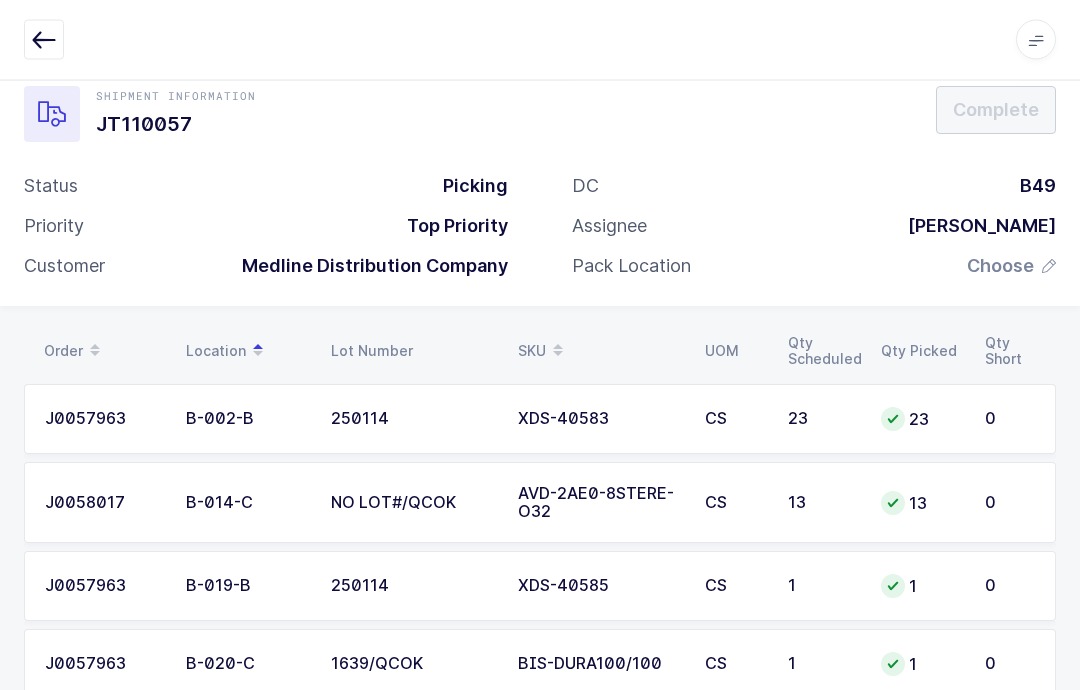 scroll, scrollTop: 0, scrollLeft: 0, axis: both 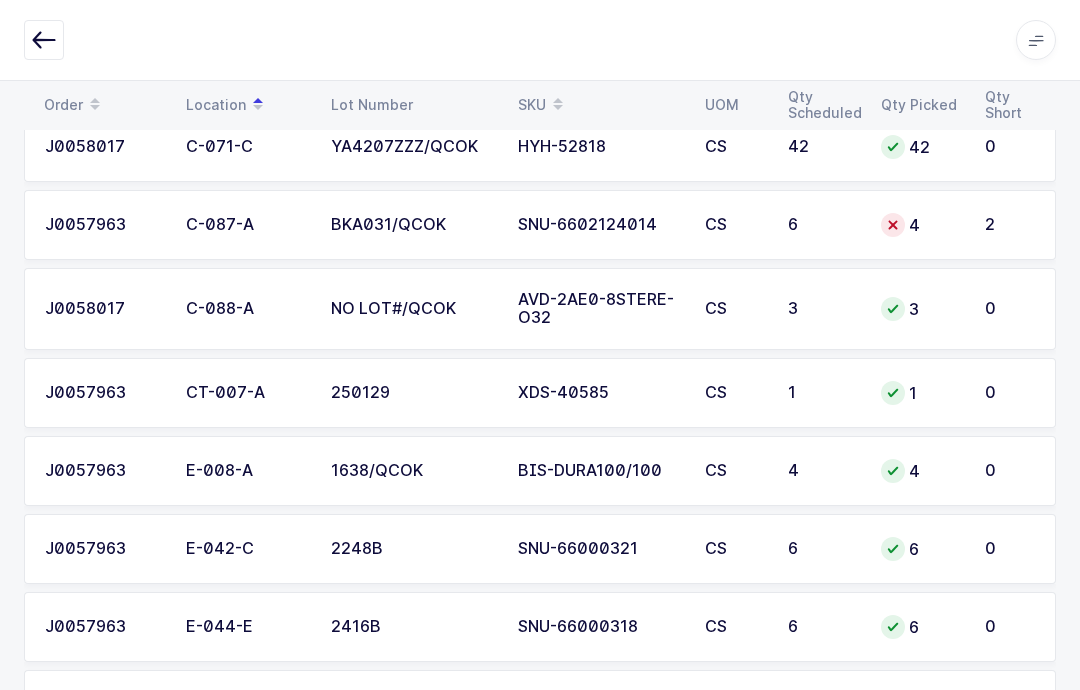 click on "2" at bounding box center (1014, 225) 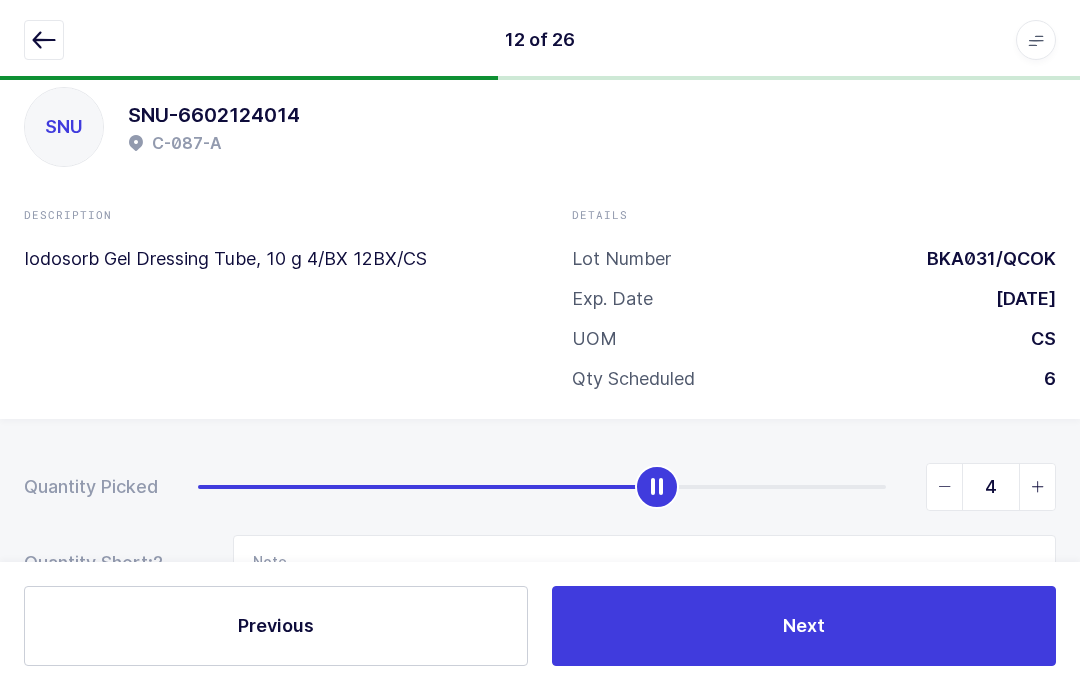click at bounding box center (1037, 487) 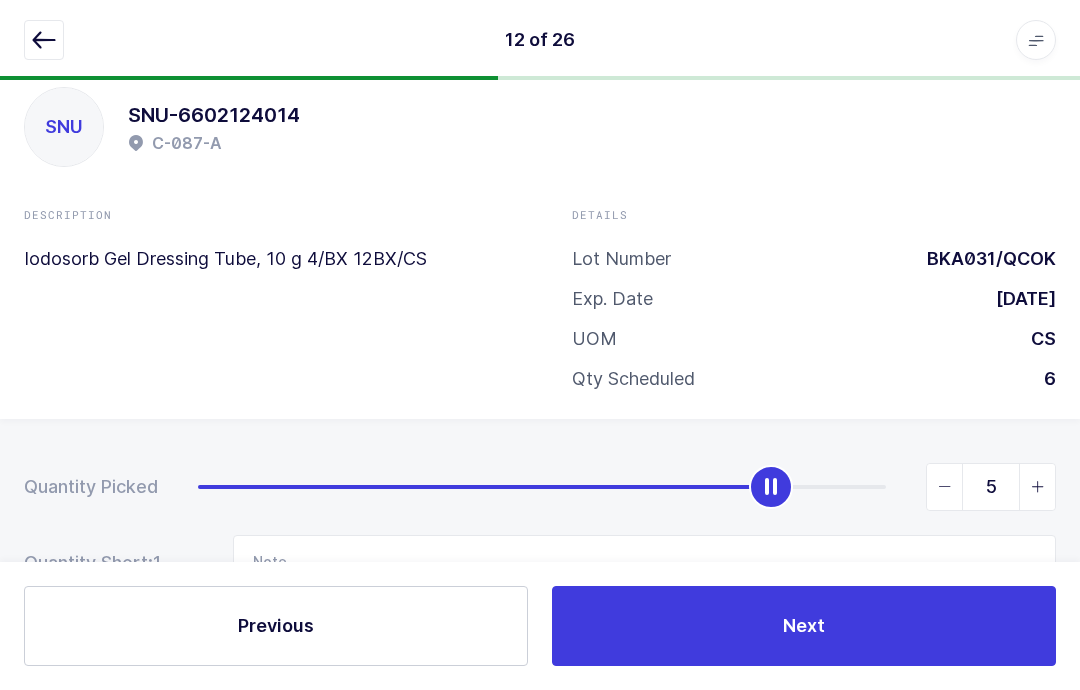 click at bounding box center [1038, 487] 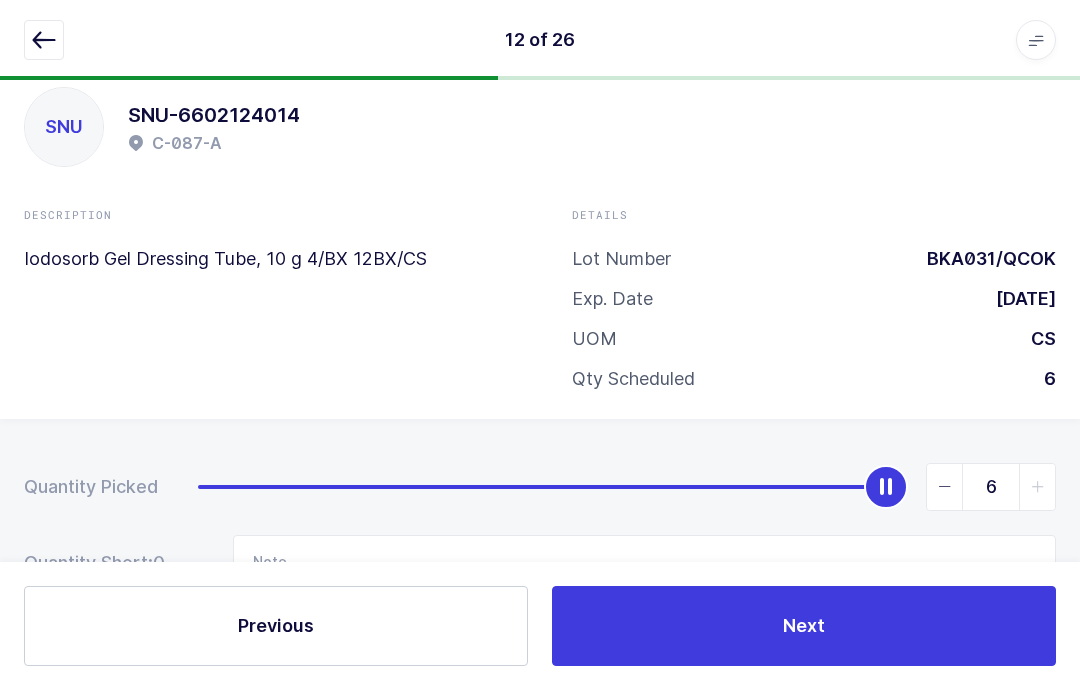 click on "Next" at bounding box center [804, 626] 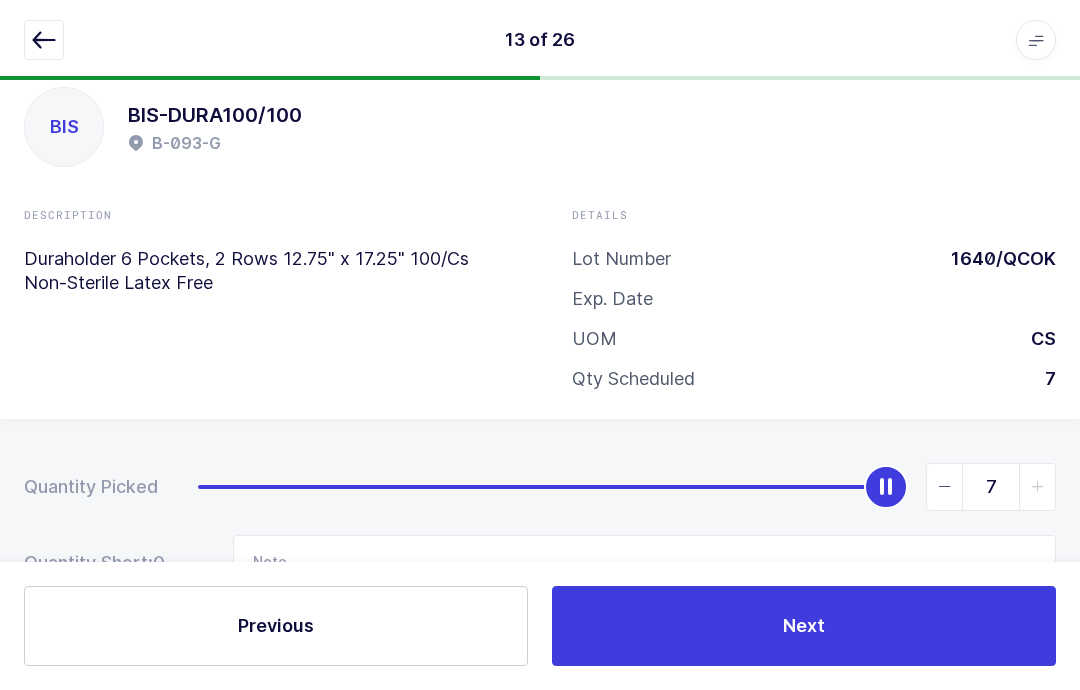 scroll, scrollTop: 0, scrollLeft: 0, axis: both 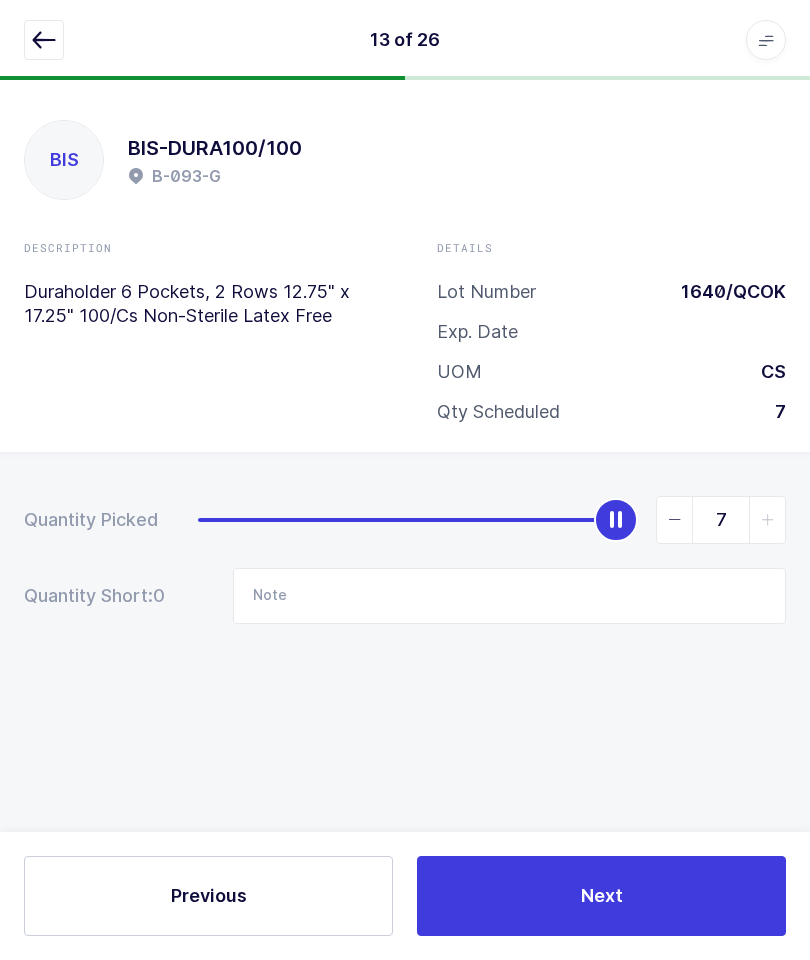 click on "Next" at bounding box center [601, 896] 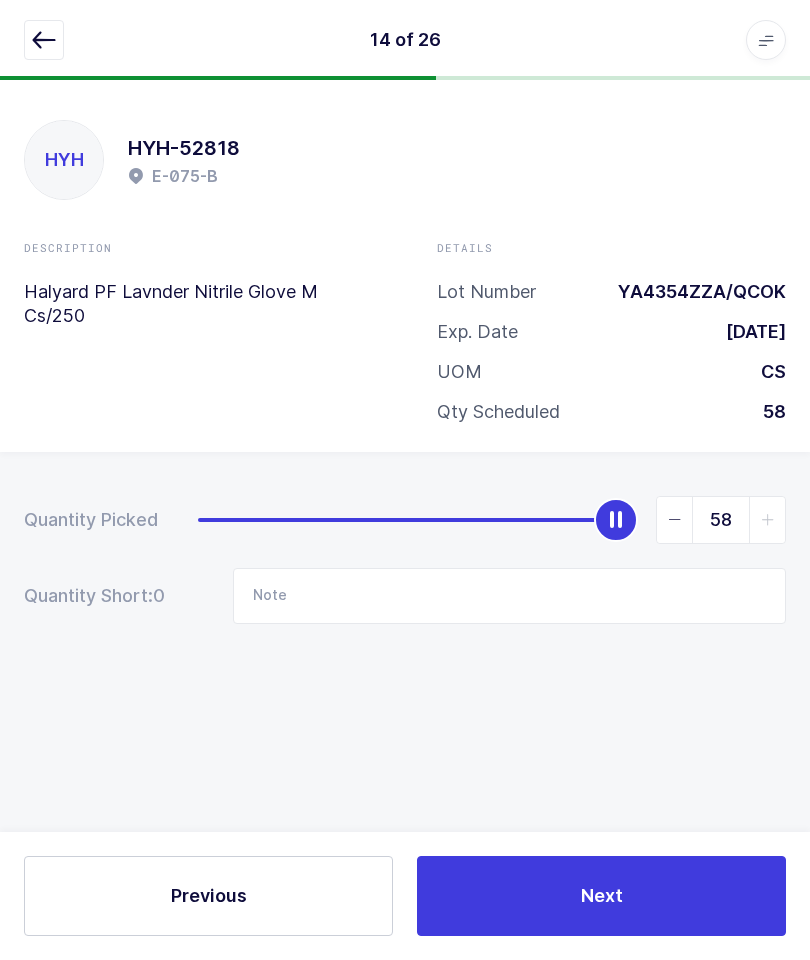 click at bounding box center (44, 40) 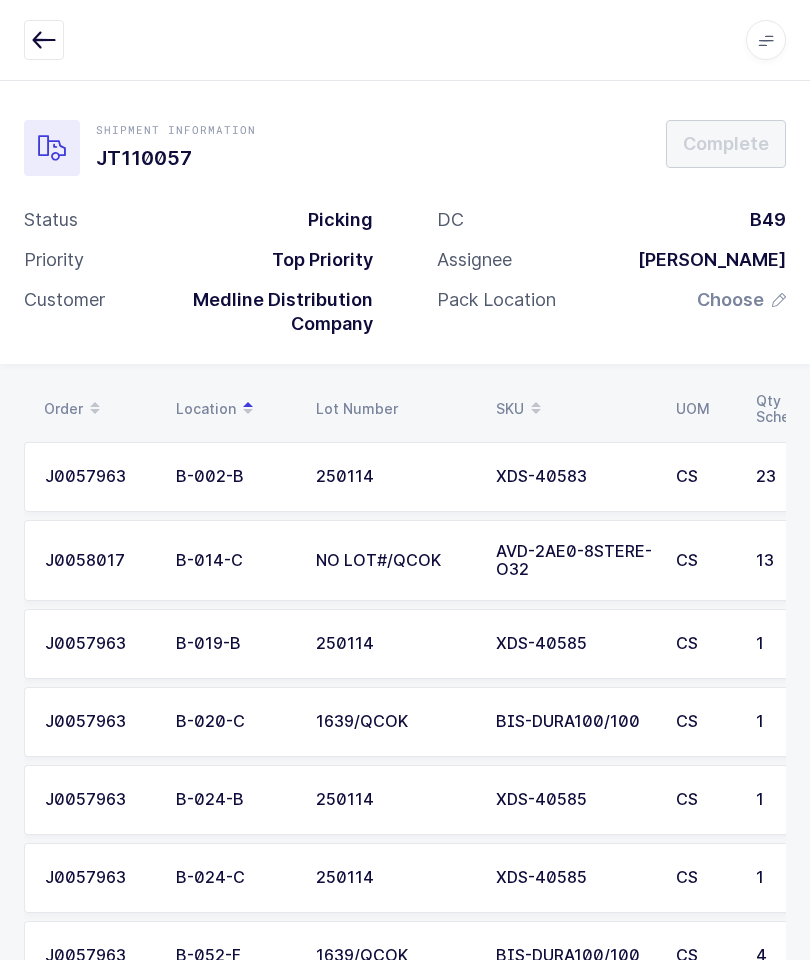 click on "Choose" at bounding box center (730, 300) 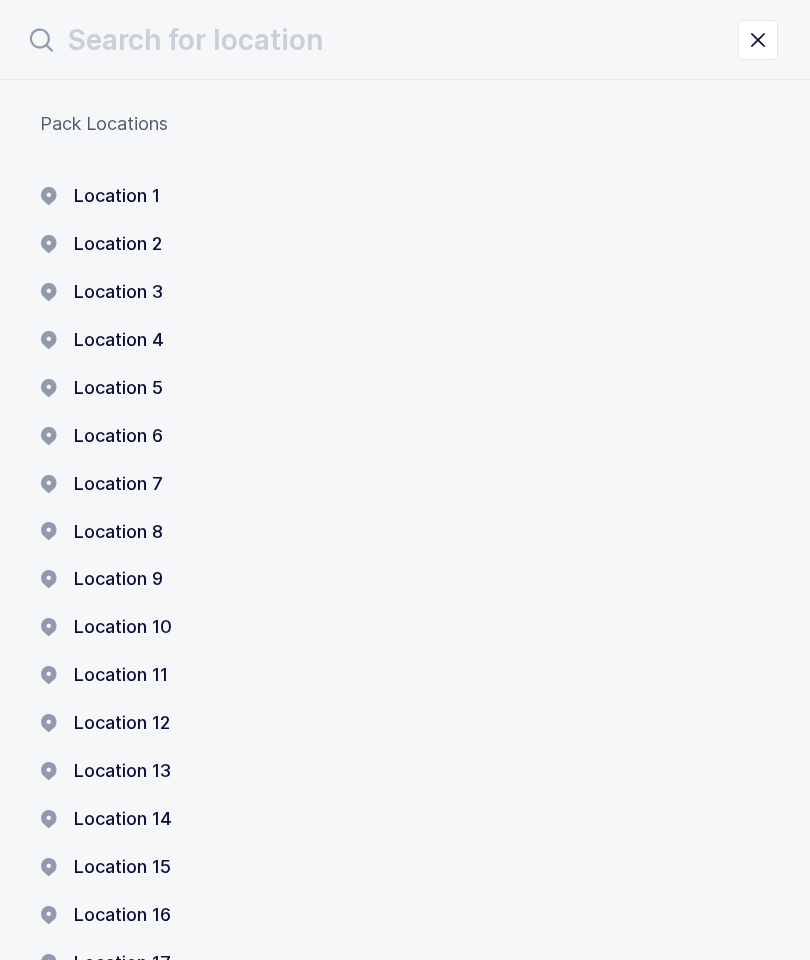 click on "Location 13" at bounding box center (105, 771) 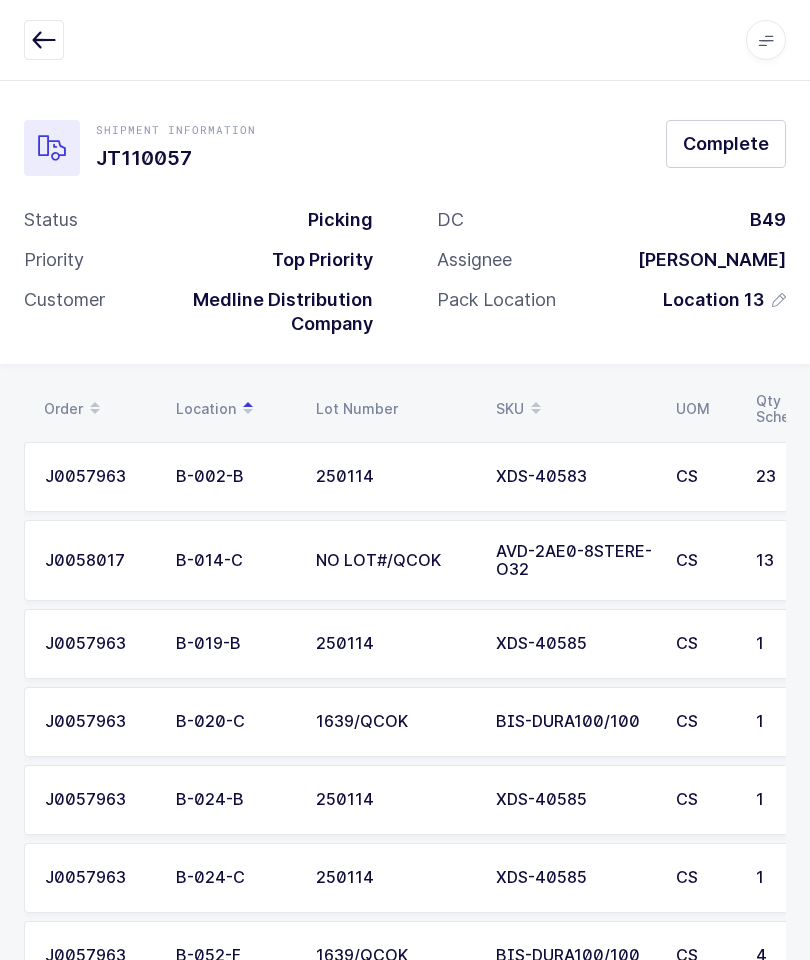 click on "Complete" at bounding box center [726, 143] 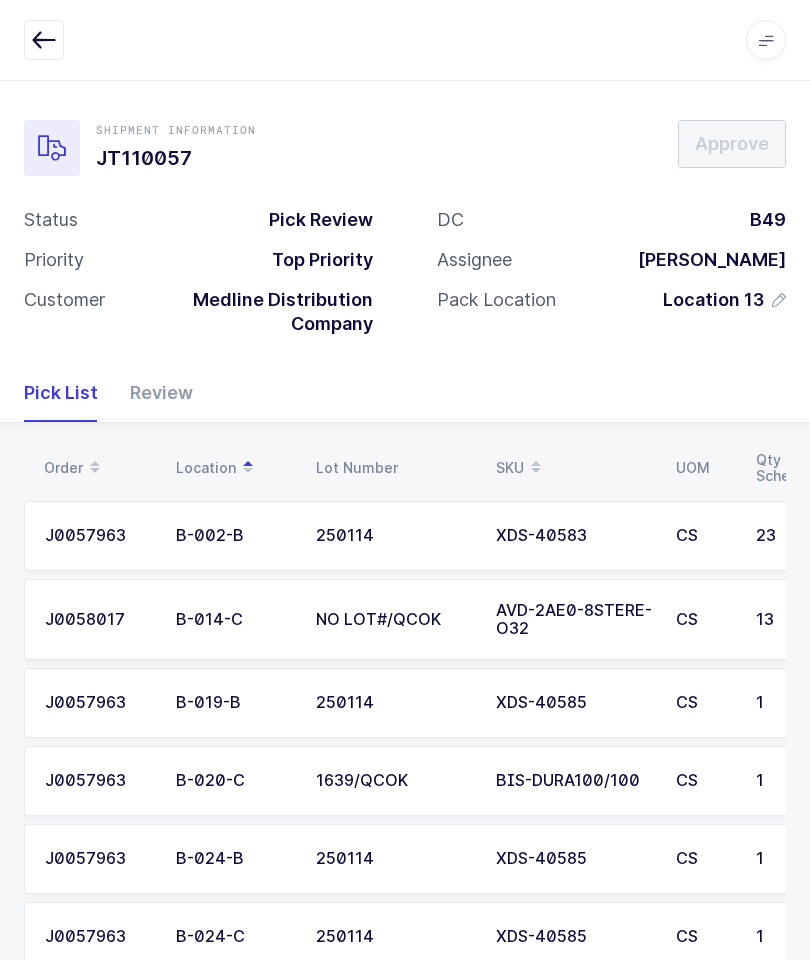 click on "Review" at bounding box center (153, 393) 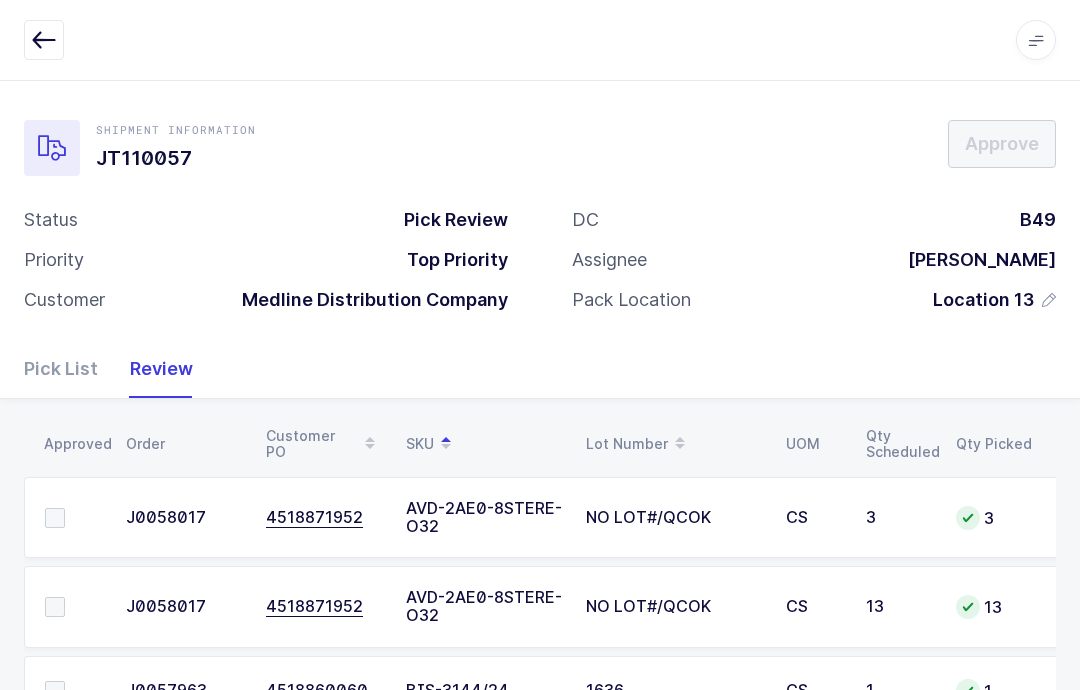 scroll, scrollTop: 0, scrollLeft: 7, axis: horizontal 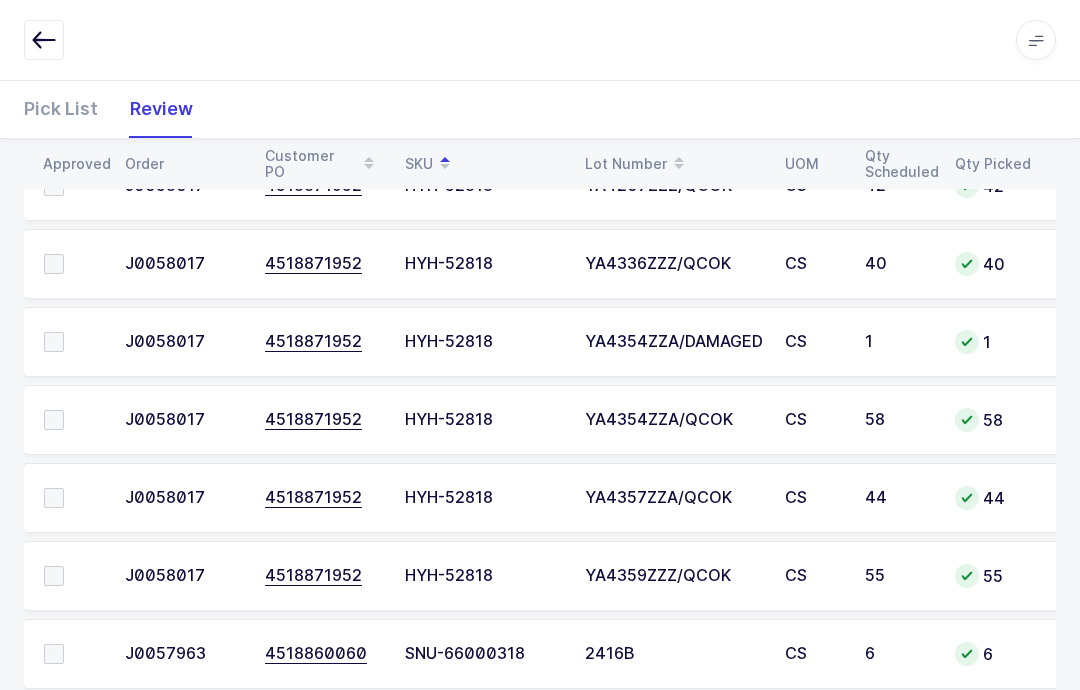 click at bounding box center [72, 498] 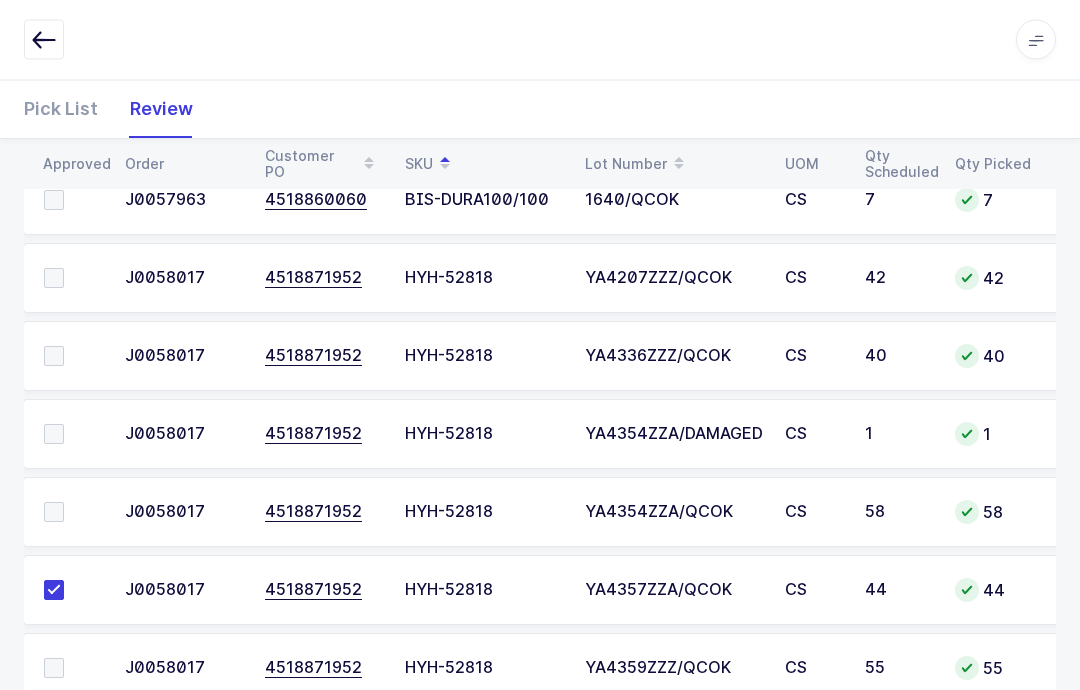 scroll, scrollTop: 958, scrollLeft: 0, axis: vertical 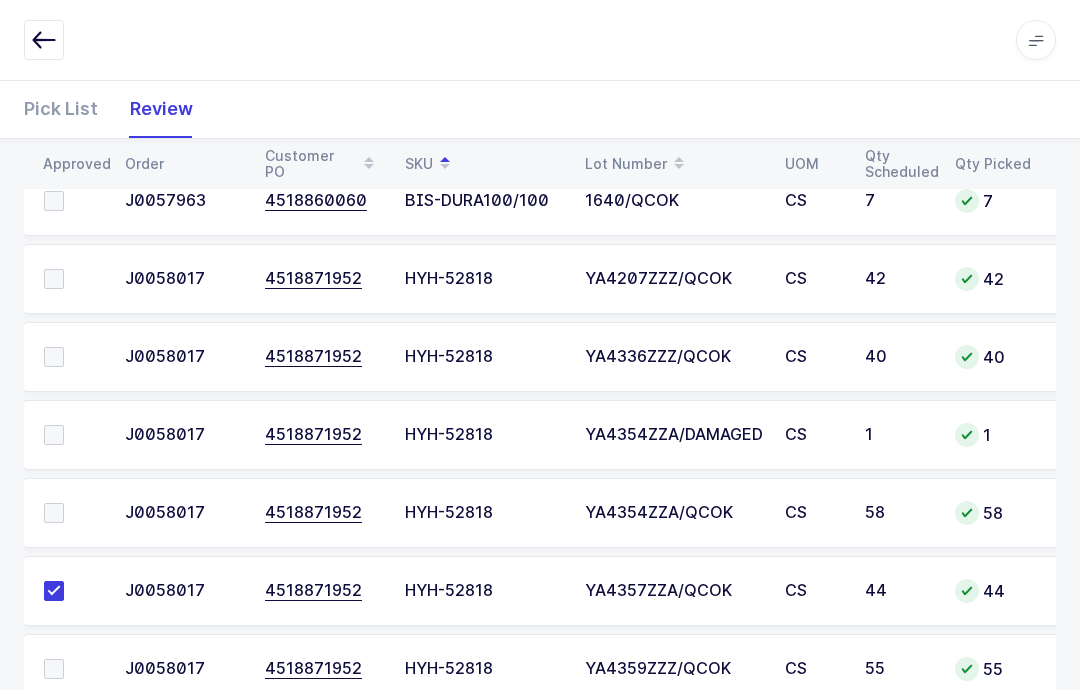 click at bounding box center [54, 279] 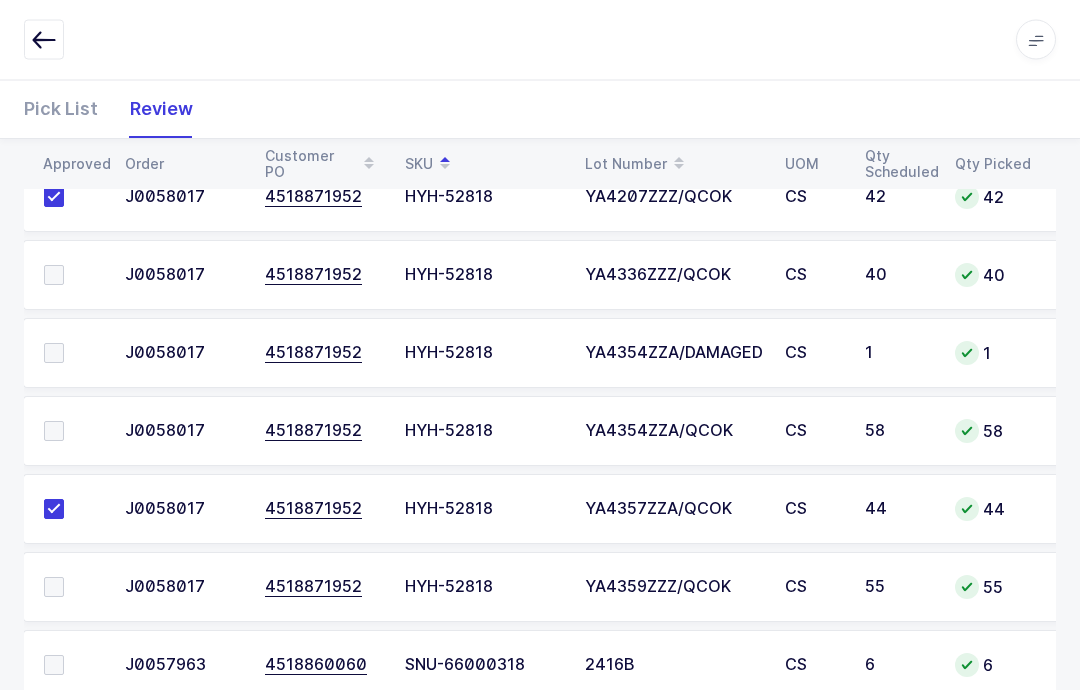 scroll, scrollTop: 937, scrollLeft: 0, axis: vertical 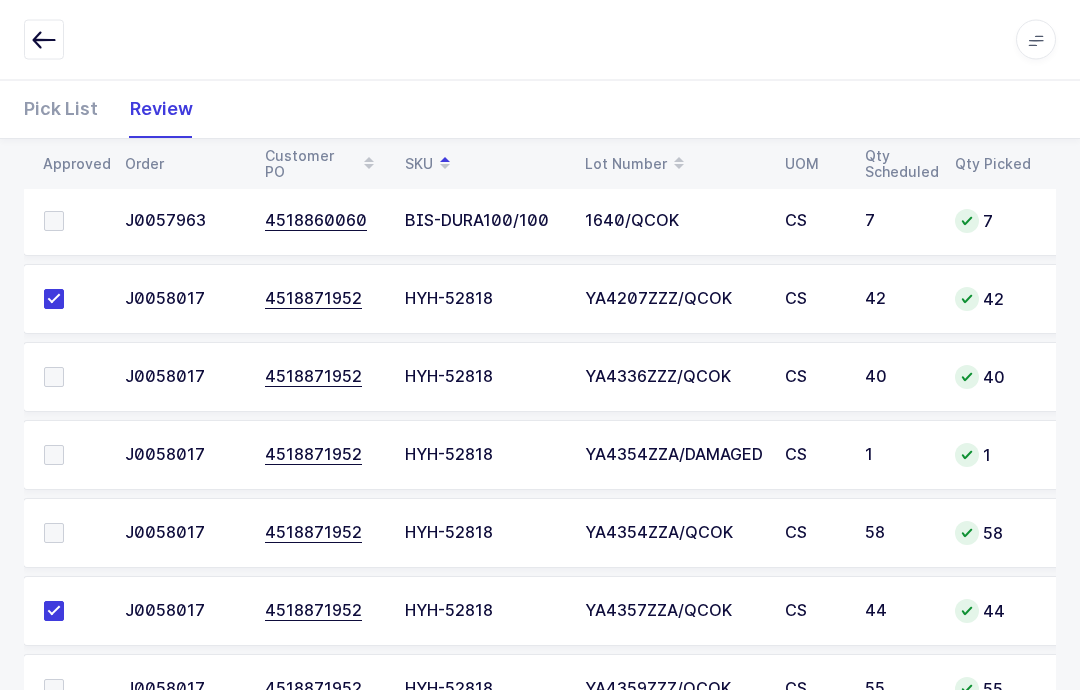 click at bounding box center [72, 378] 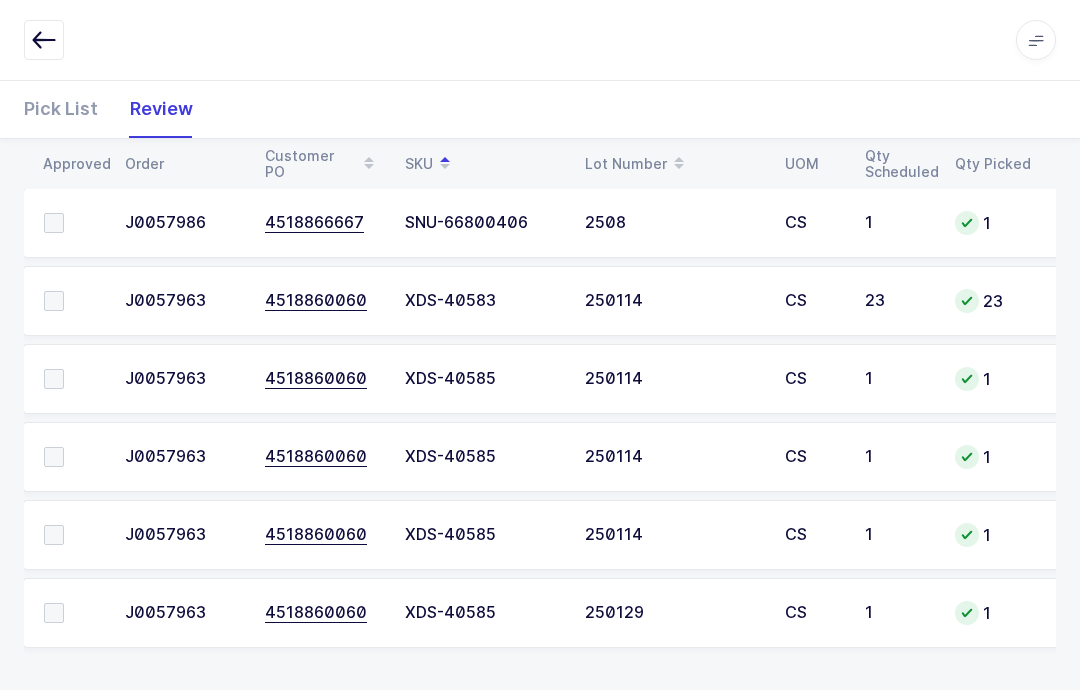 scroll, scrollTop: 1602, scrollLeft: 0, axis: vertical 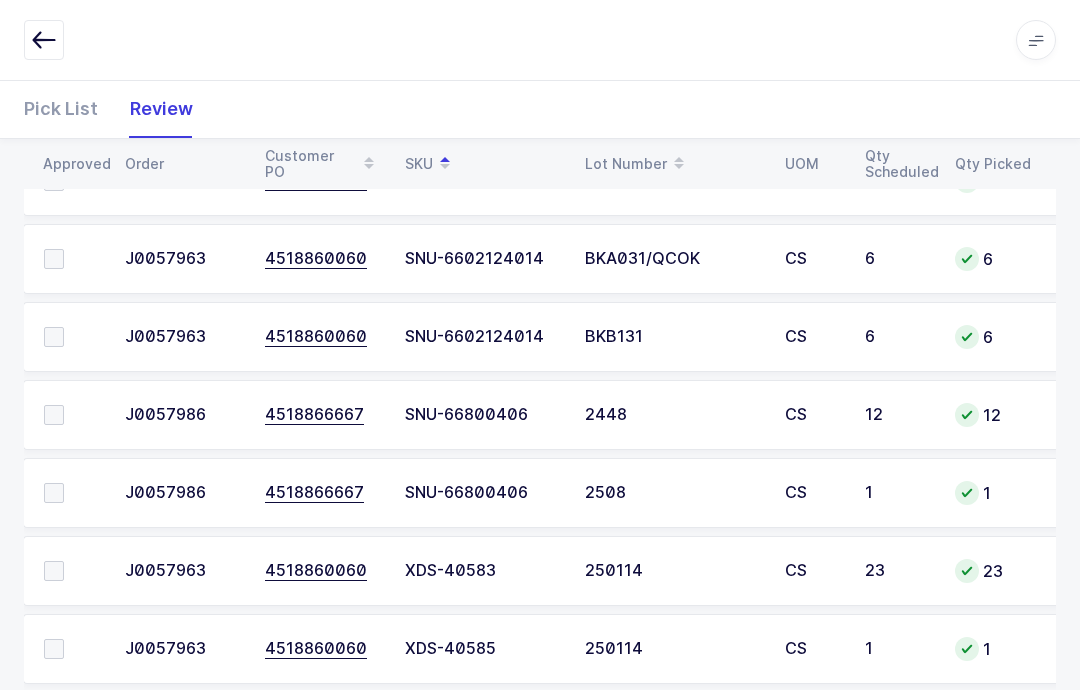 click on "1" at bounding box center [993, 649] 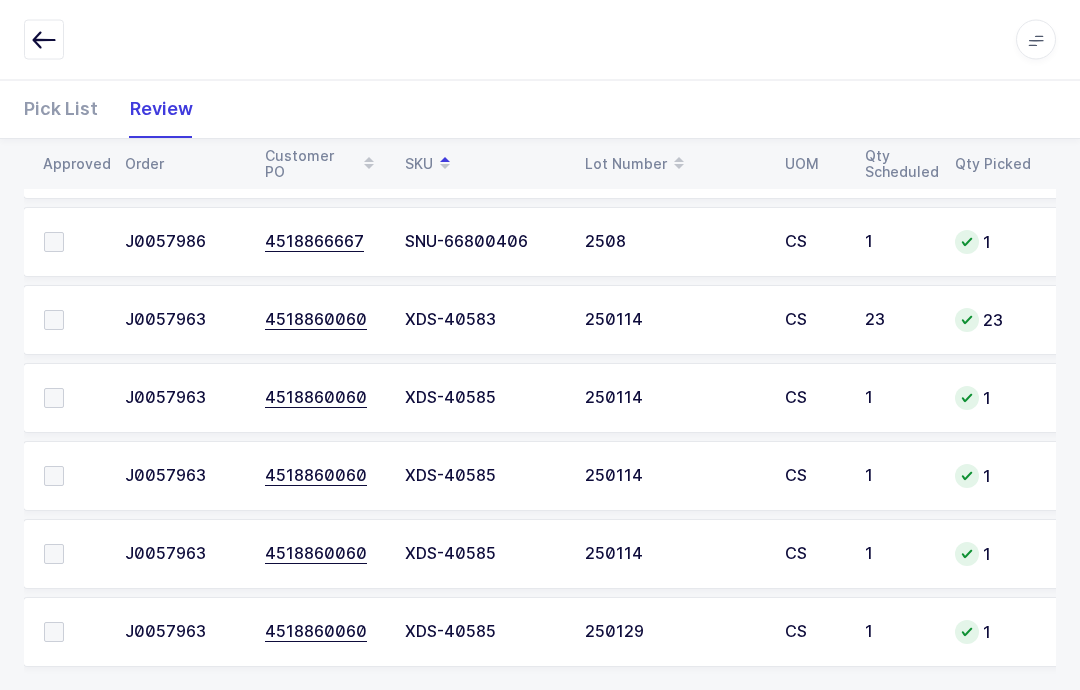 scroll, scrollTop: 1773, scrollLeft: 0, axis: vertical 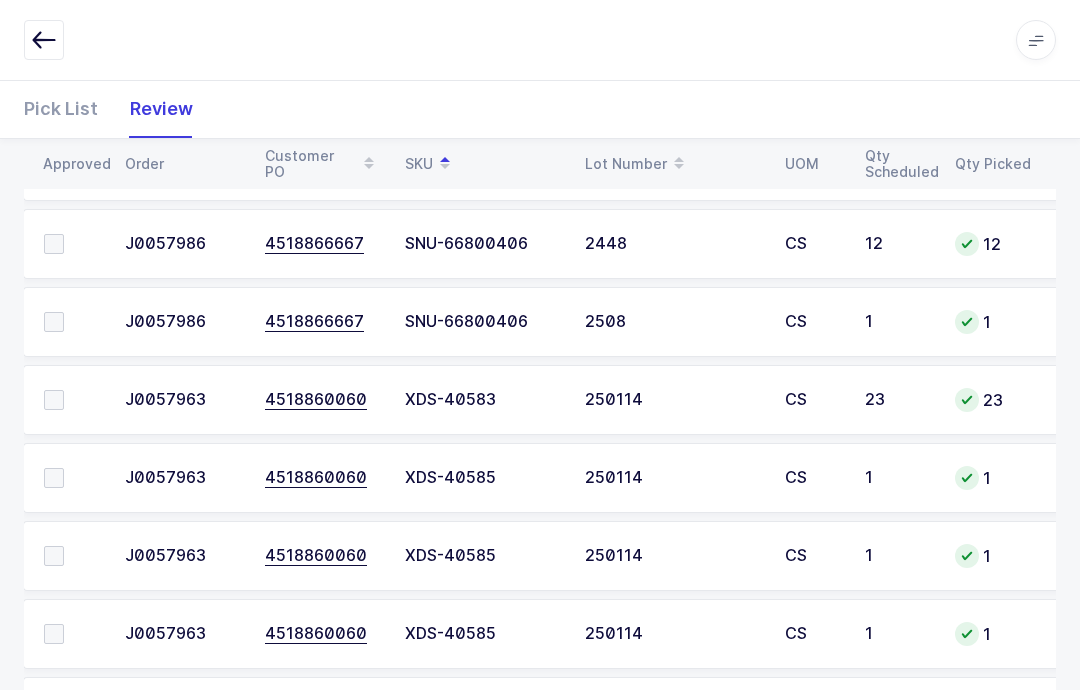 click at bounding box center (72, 400) 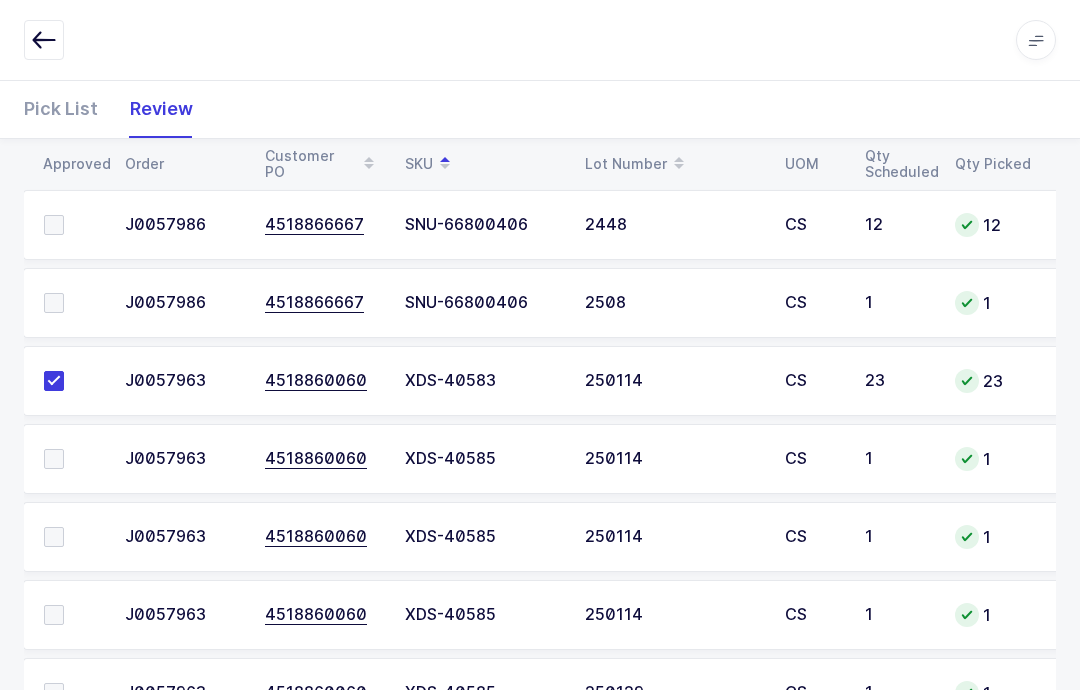 scroll, scrollTop: 1872, scrollLeft: 0, axis: vertical 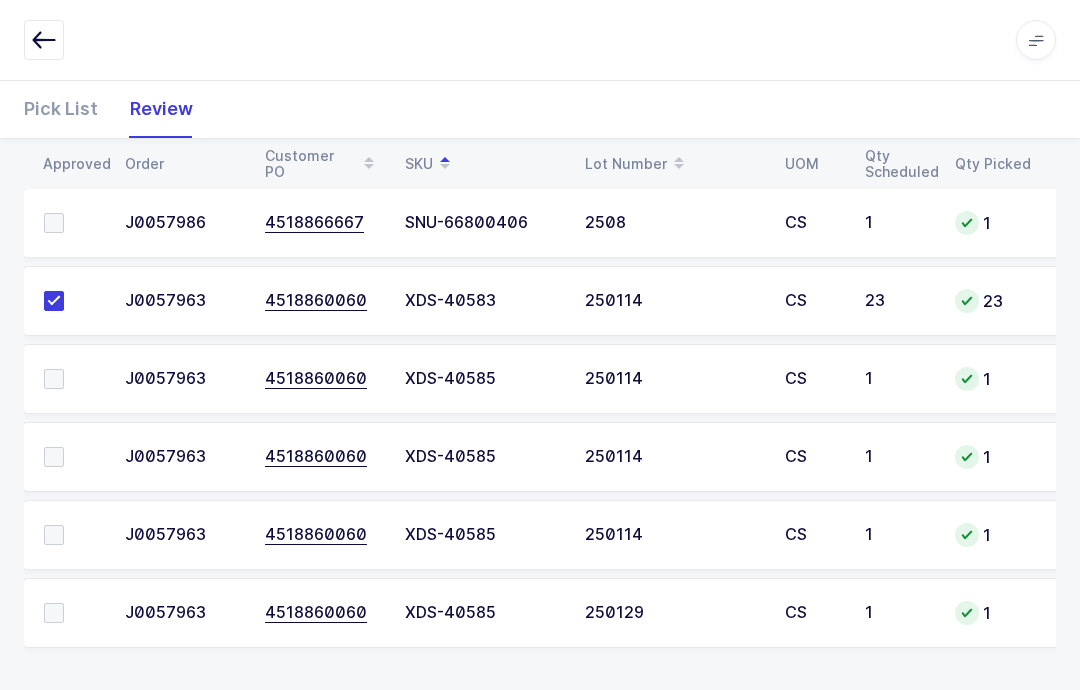 click at bounding box center [54, 379] 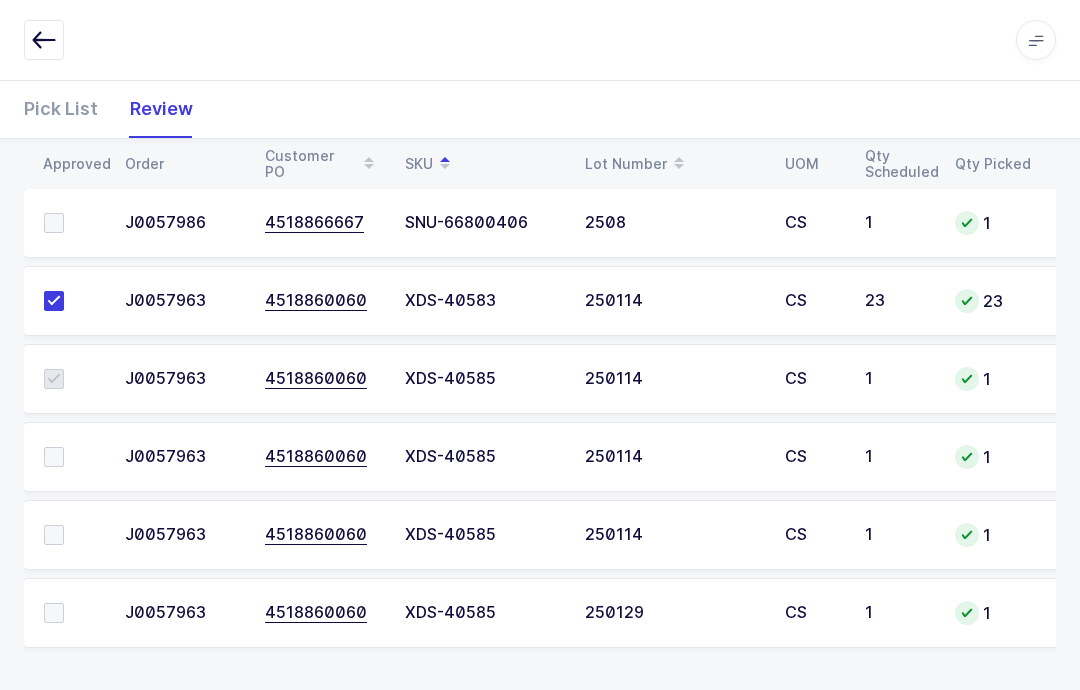 click at bounding box center [54, 457] 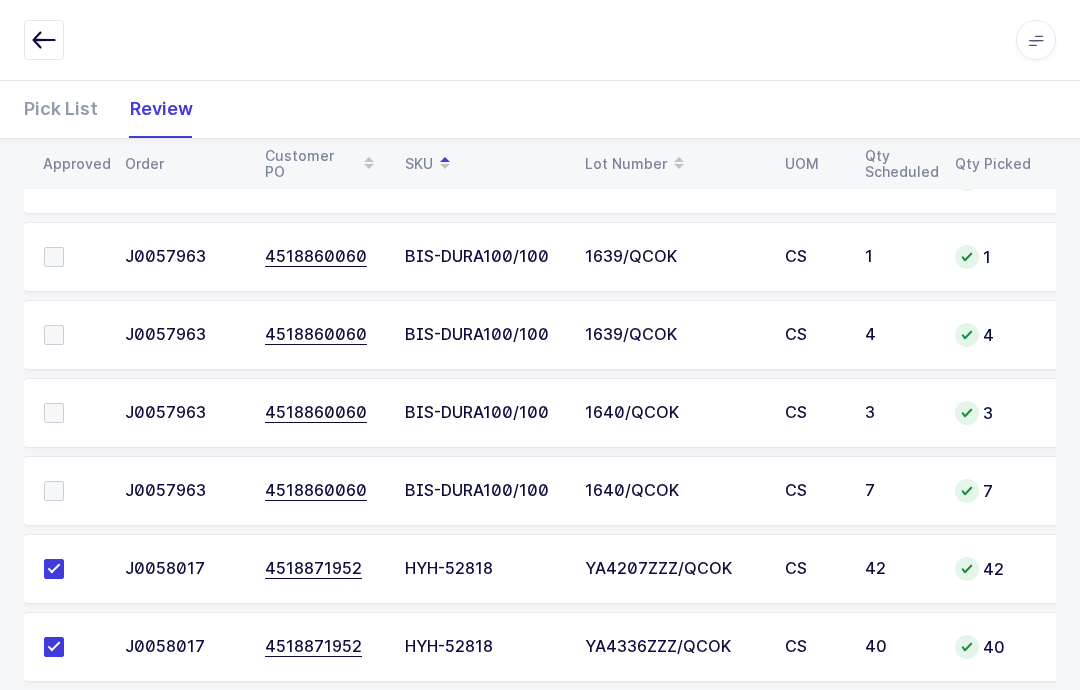 scroll, scrollTop: 627, scrollLeft: 0, axis: vertical 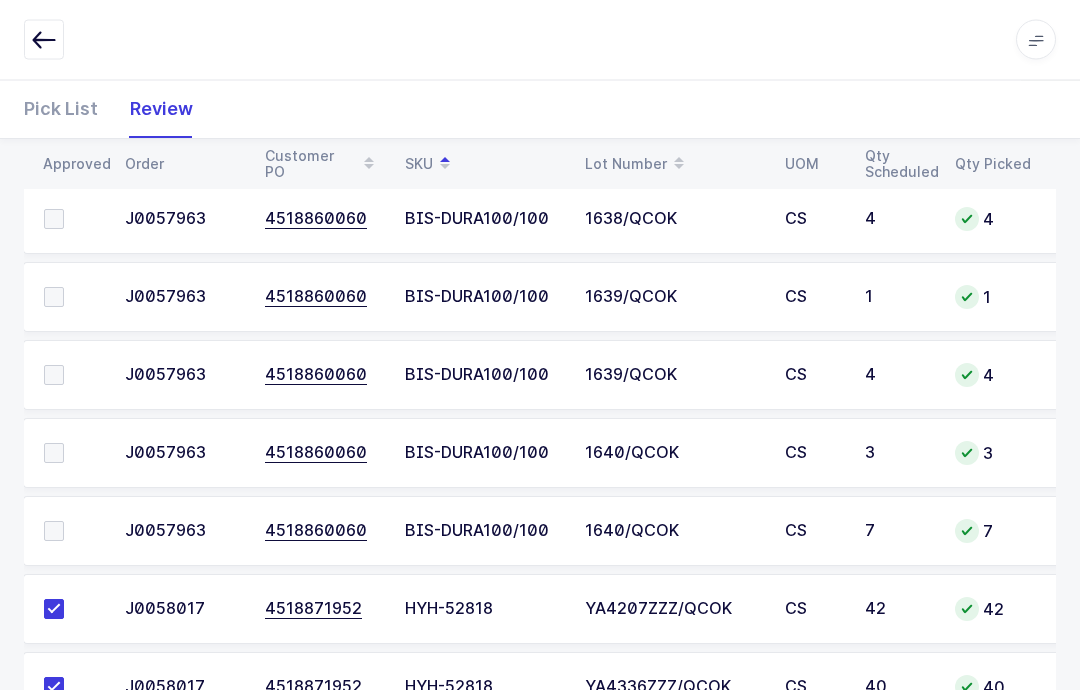 click at bounding box center [54, 454] 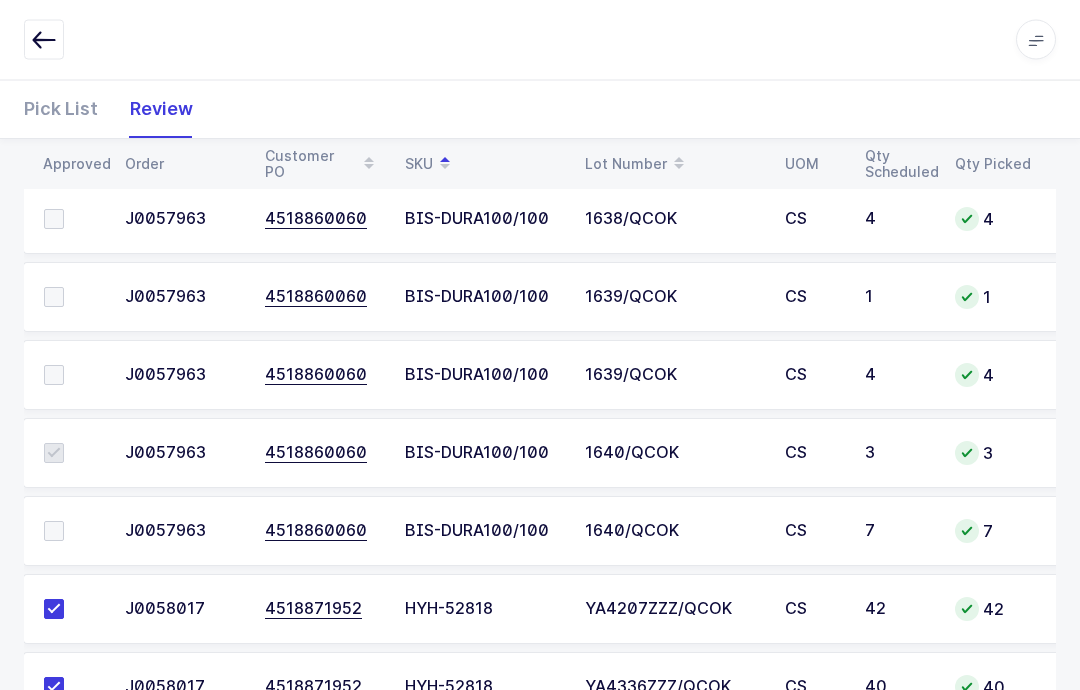 scroll, scrollTop: 628, scrollLeft: 0, axis: vertical 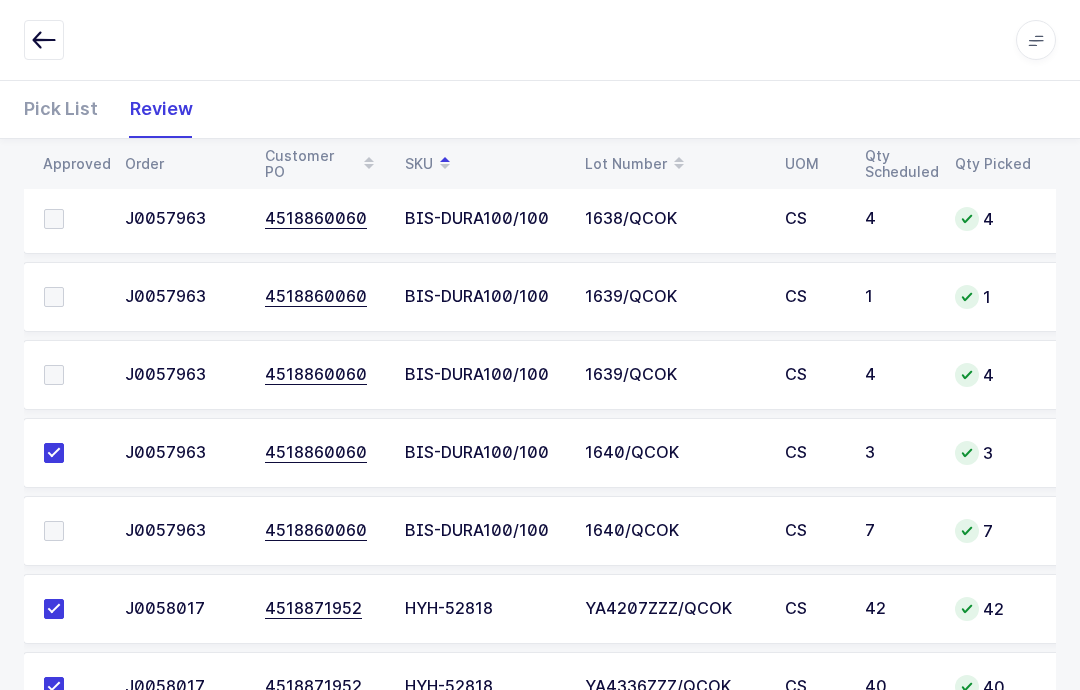click at bounding box center (72, 297) 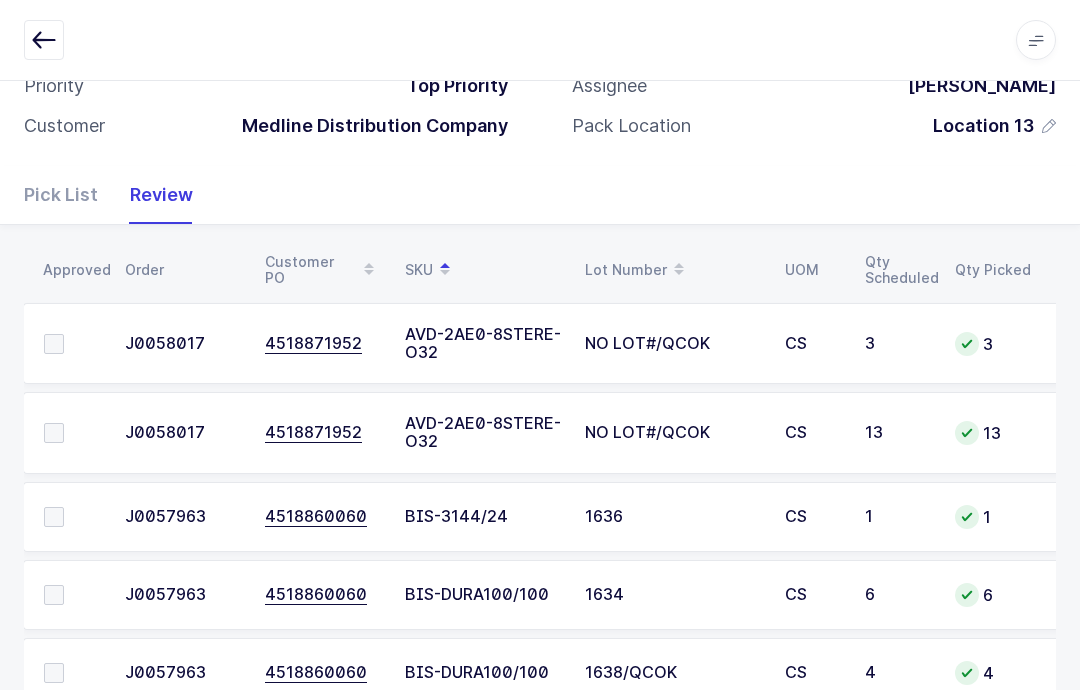 scroll, scrollTop: 174, scrollLeft: 0, axis: vertical 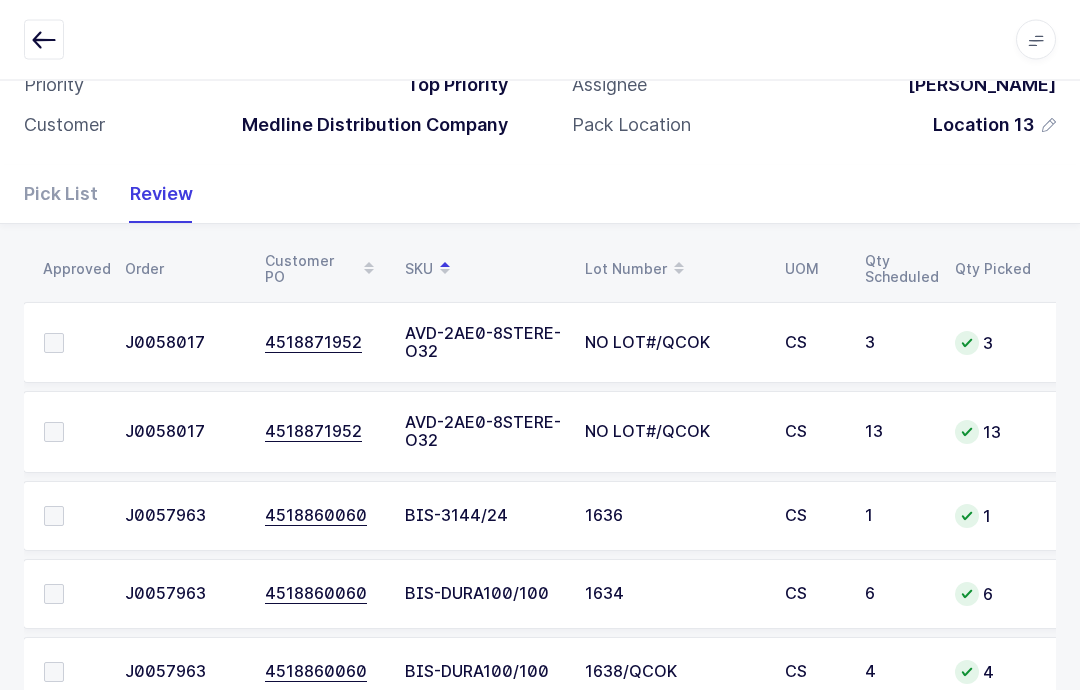 click at bounding box center [72, 344] 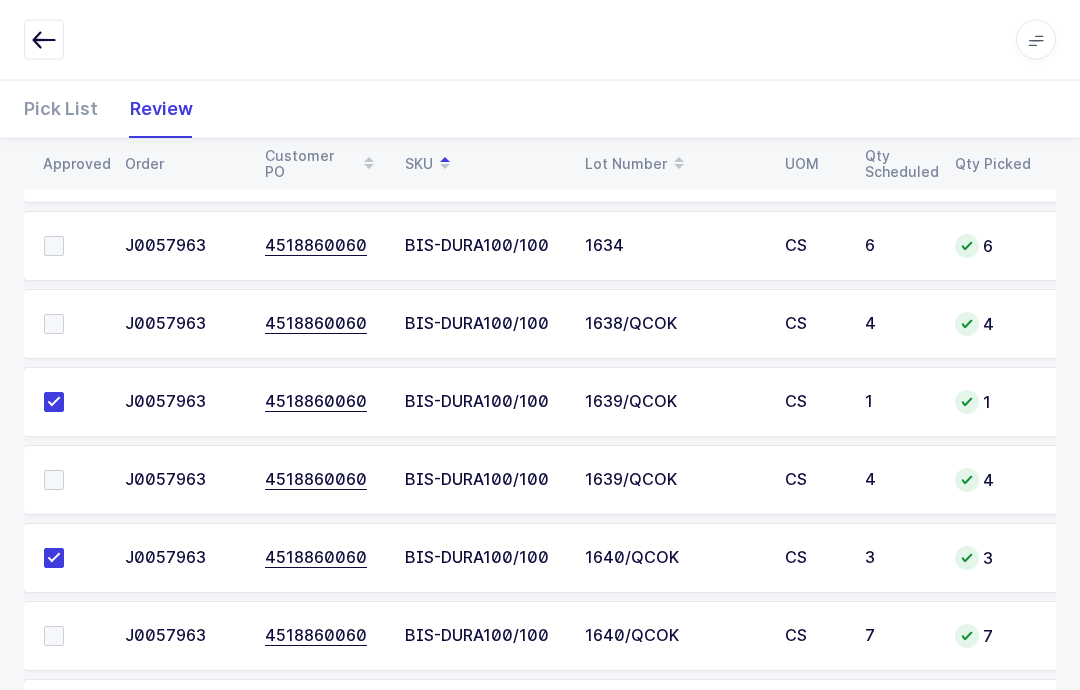 scroll, scrollTop: 545, scrollLeft: 0, axis: vertical 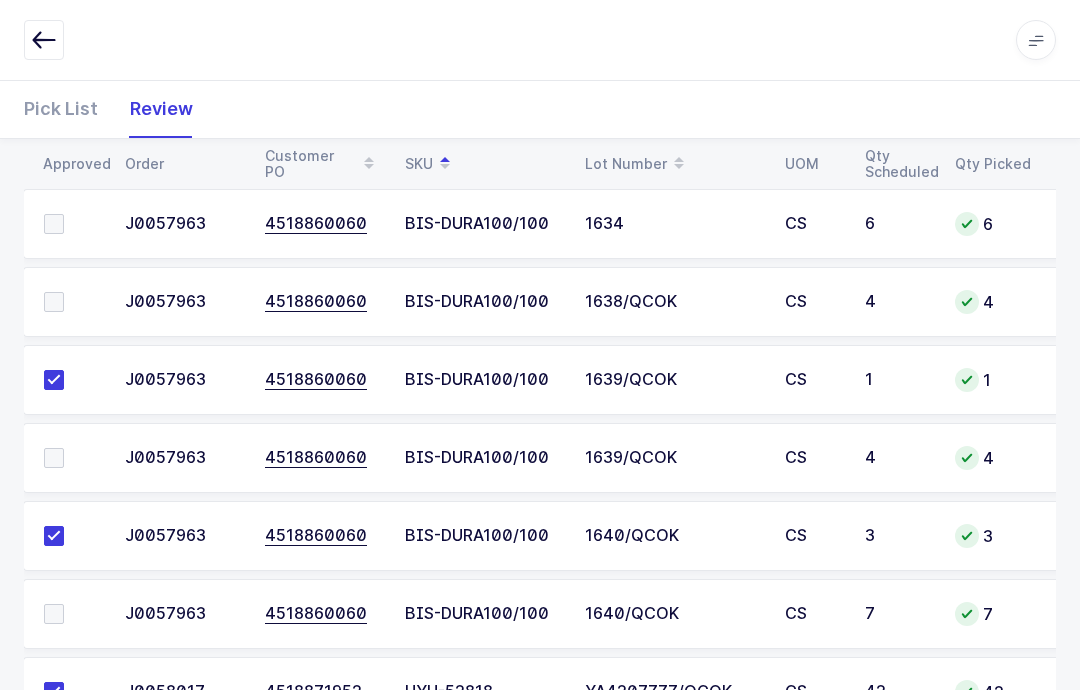 click at bounding box center (54, 458) 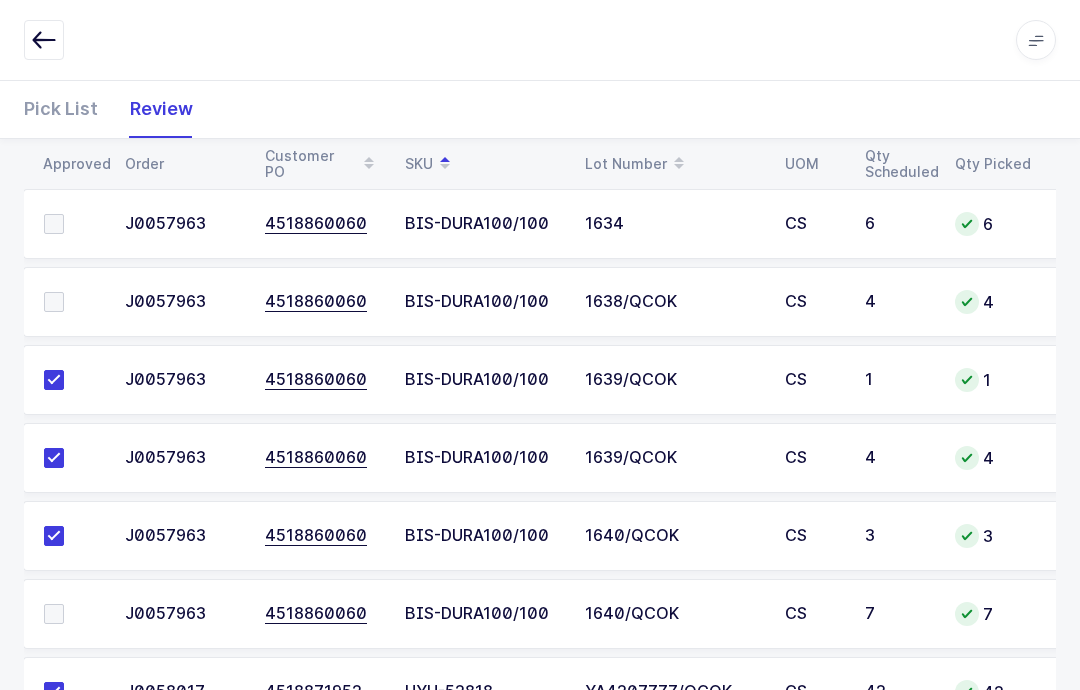 scroll, scrollTop: 558, scrollLeft: 0, axis: vertical 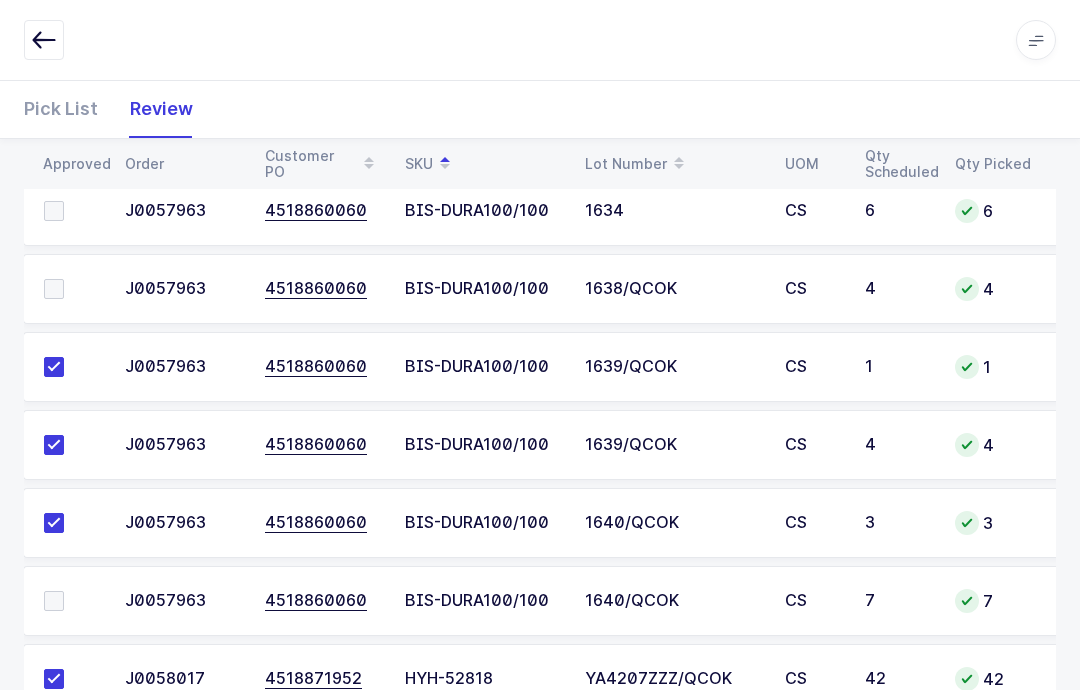 click at bounding box center (72, 211) 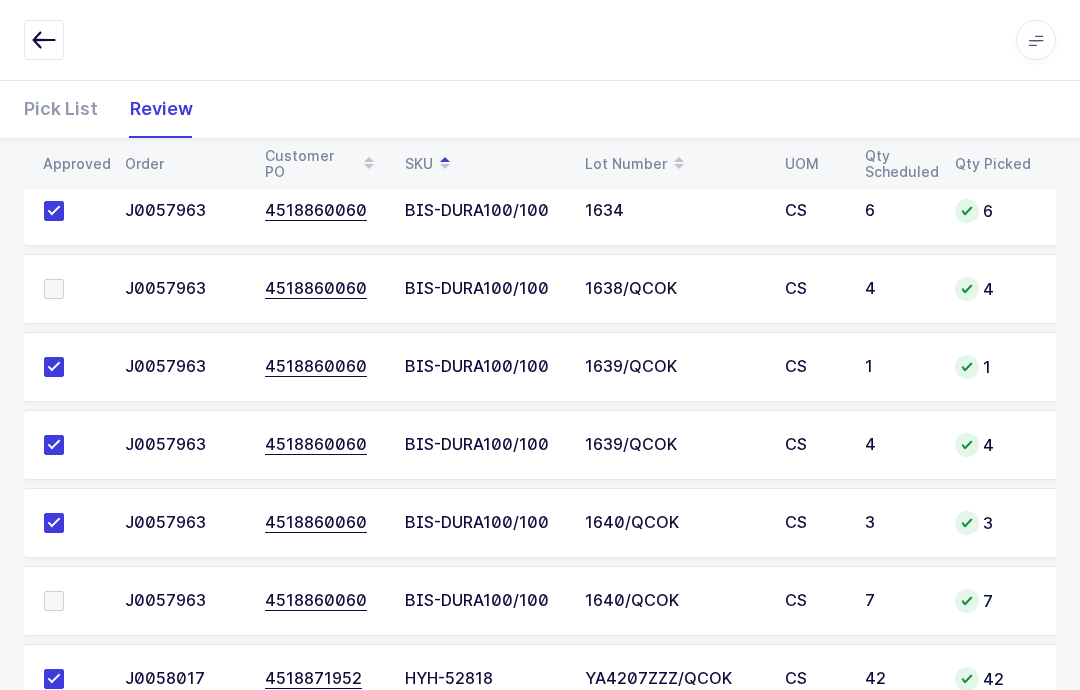 scroll, scrollTop: 0, scrollLeft: -5, axis: horizontal 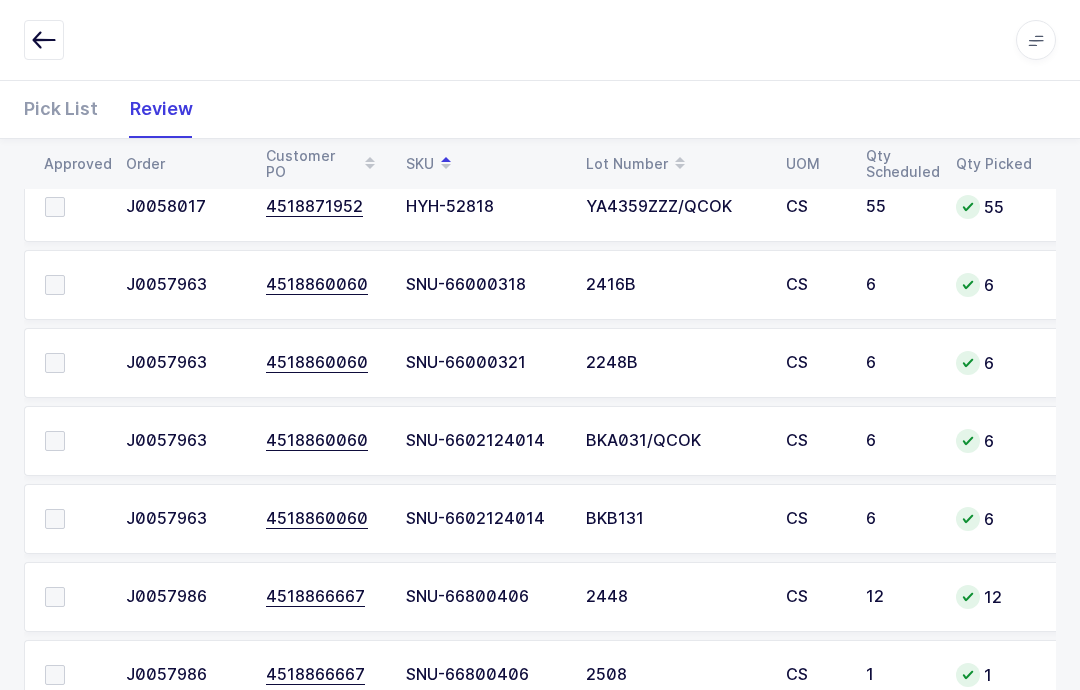click at bounding box center (73, 441) 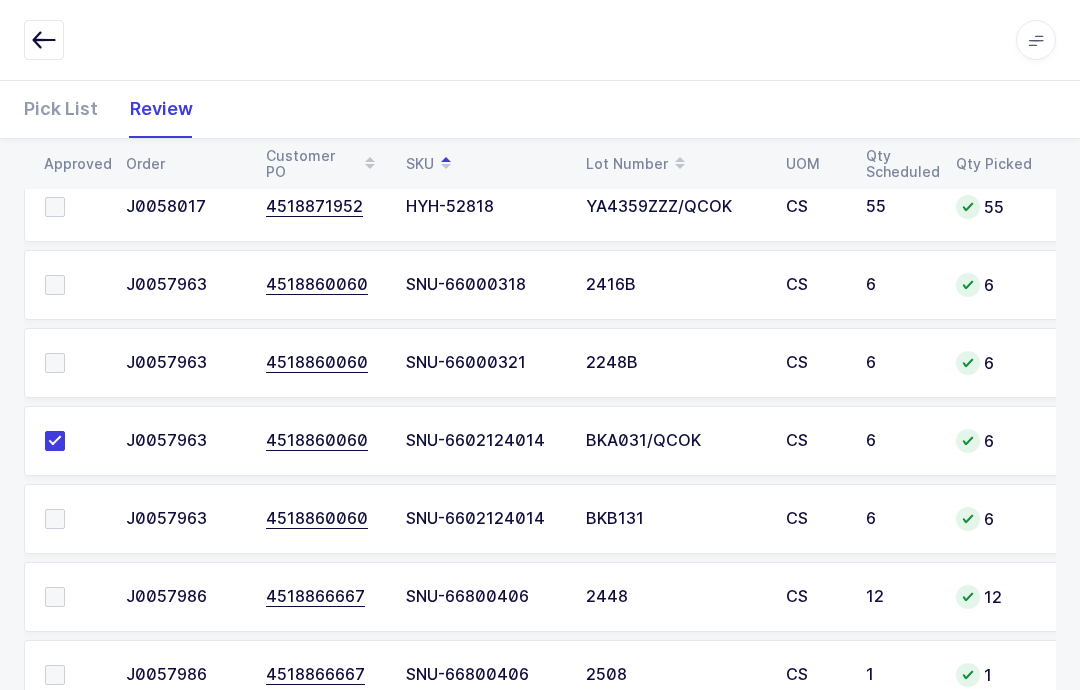 click at bounding box center [69, 597] 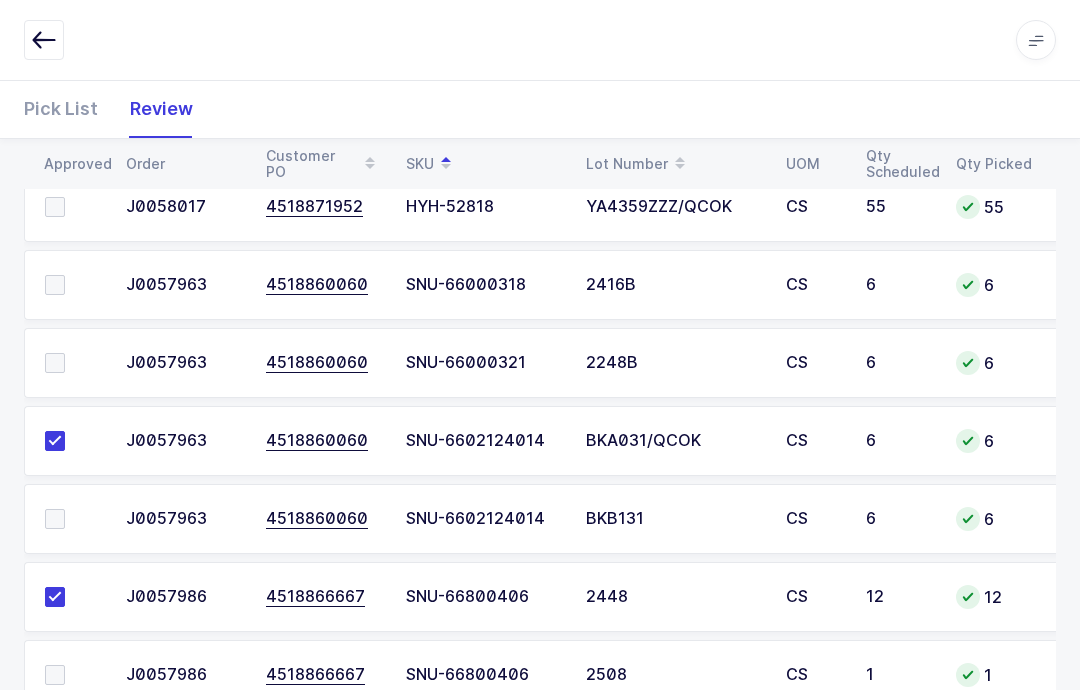 click at bounding box center [69, 519] 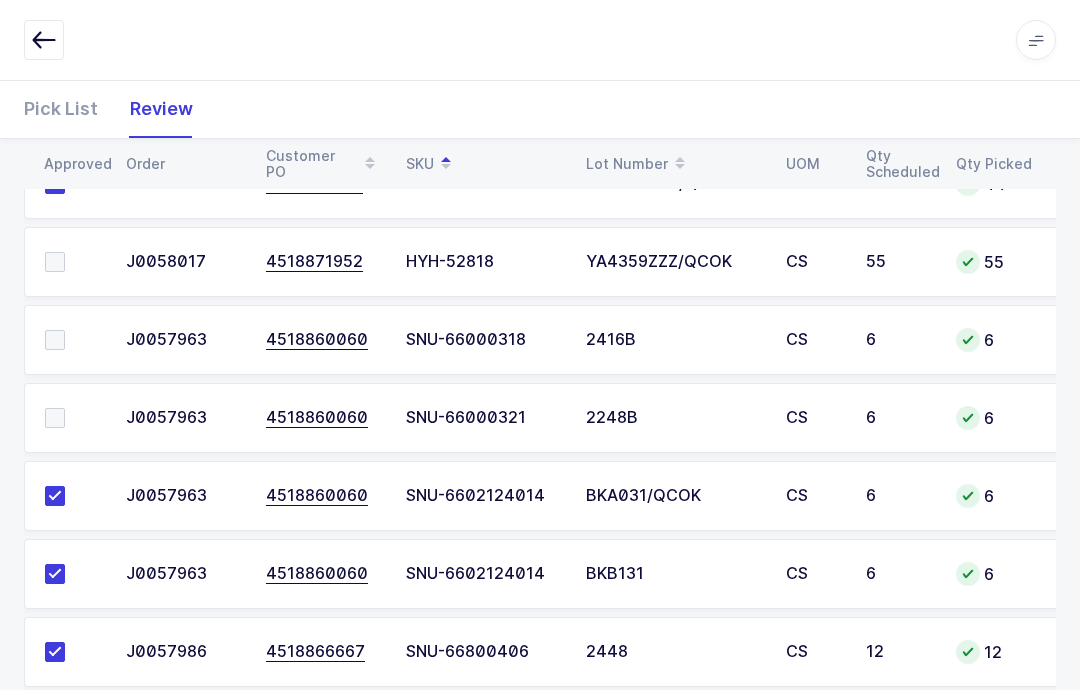 scroll, scrollTop: 1364, scrollLeft: 0, axis: vertical 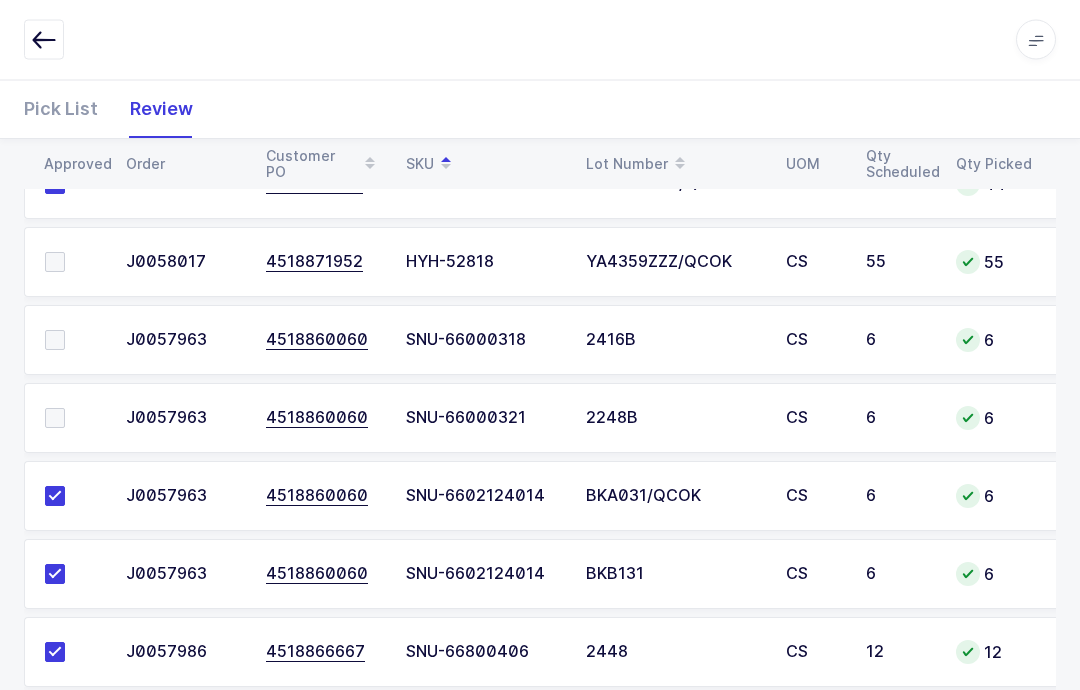 click at bounding box center [73, 341] 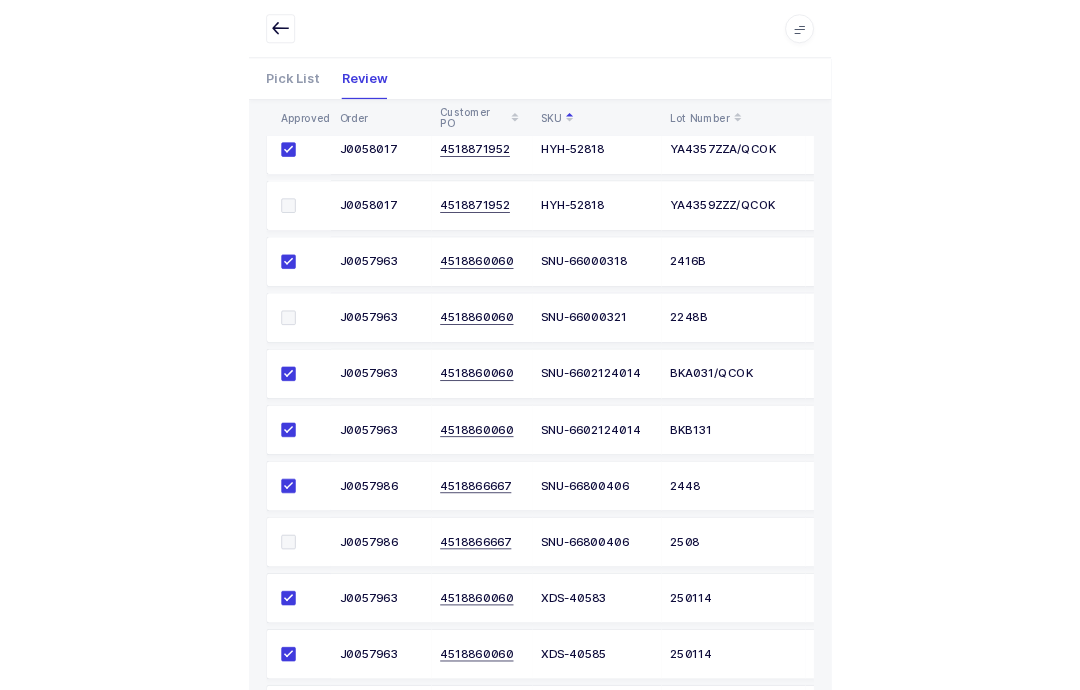 scroll, scrollTop: 1365, scrollLeft: 0, axis: vertical 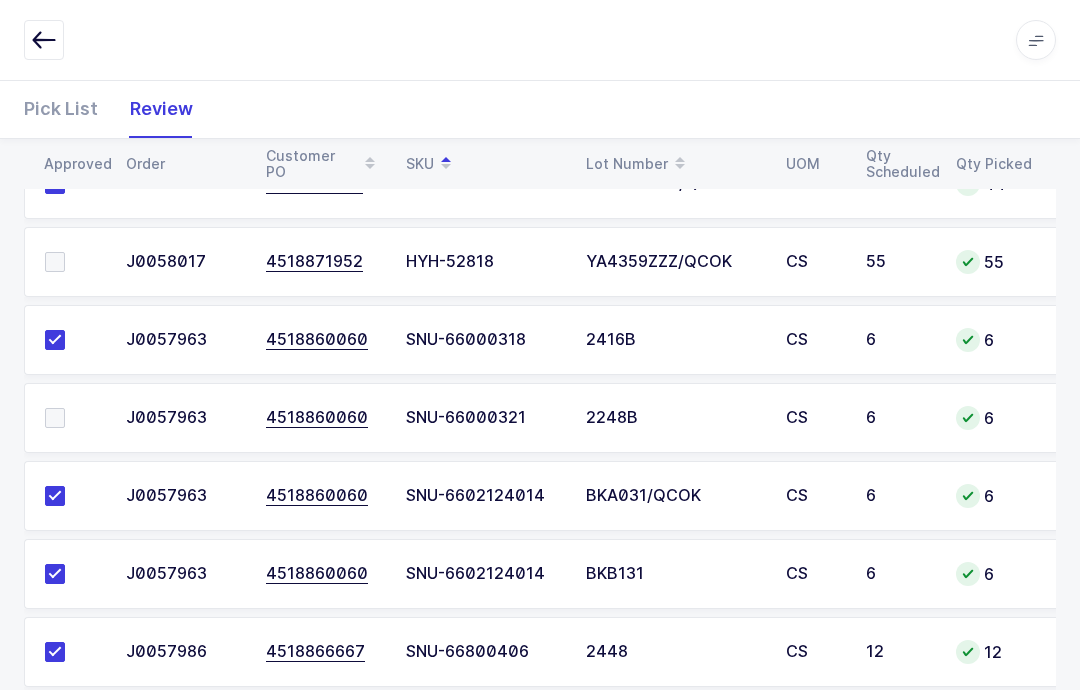 click at bounding box center (55, 418) 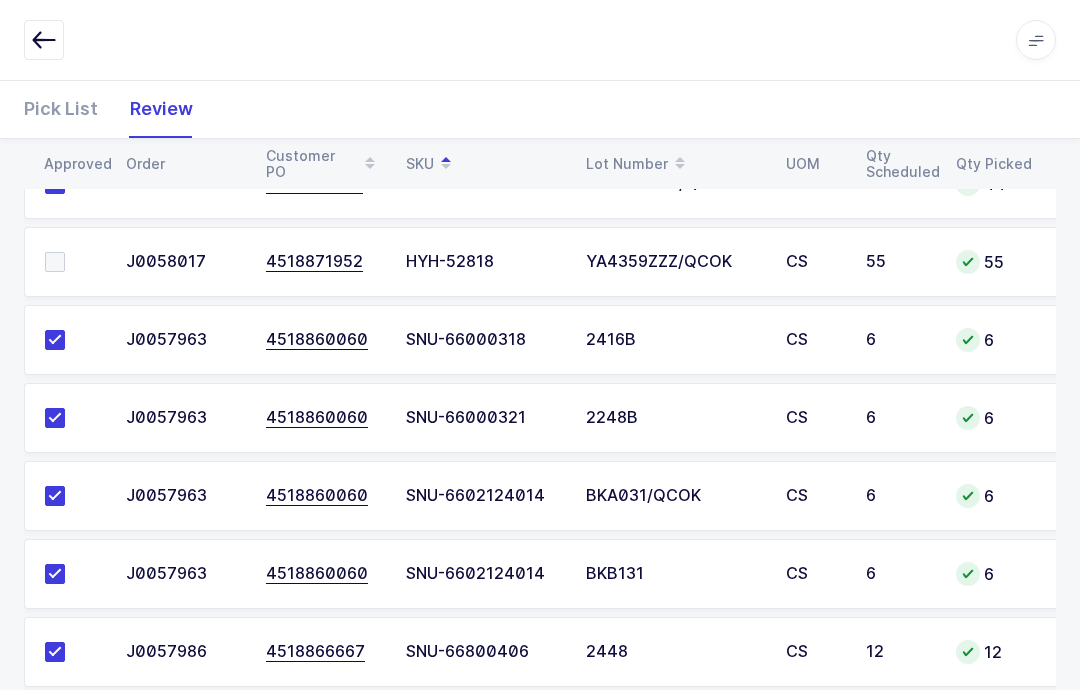 scroll, scrollTop: 0, scrollLeft: 0, axis: both 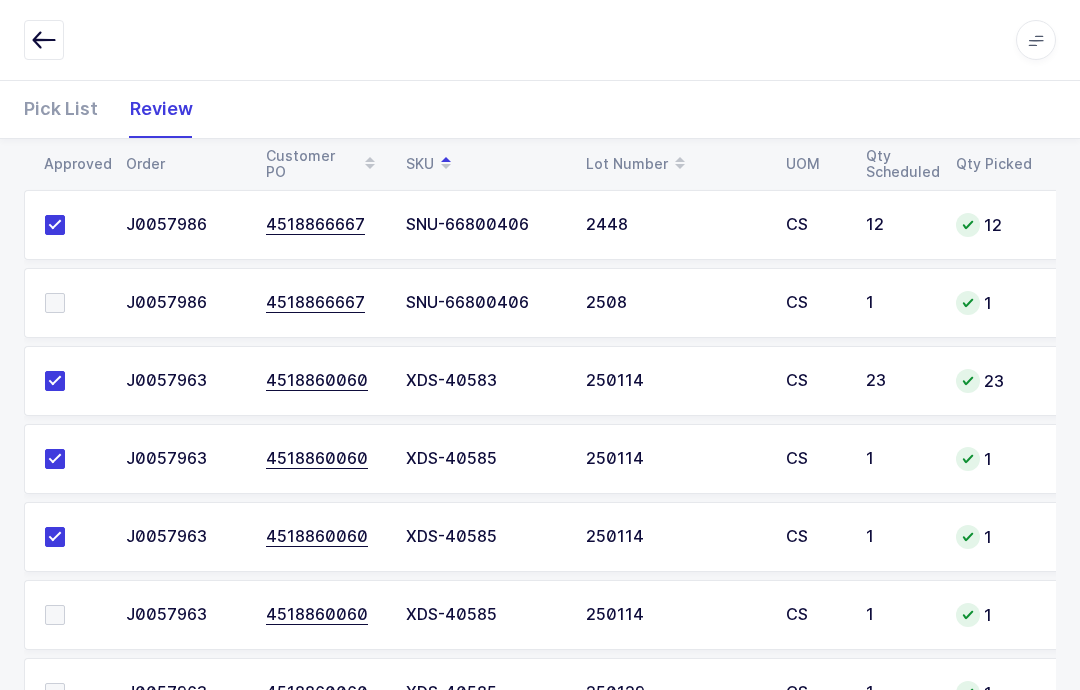click on "Pick List" at bounding box center (69, 109) 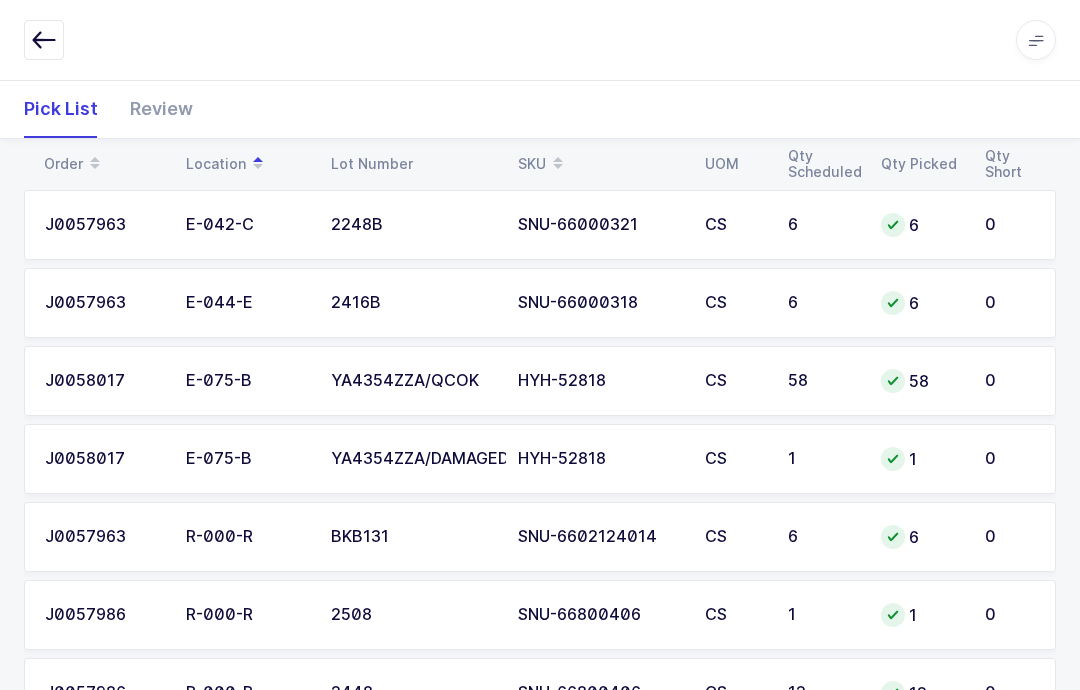 click at bounding box center (558, 157) 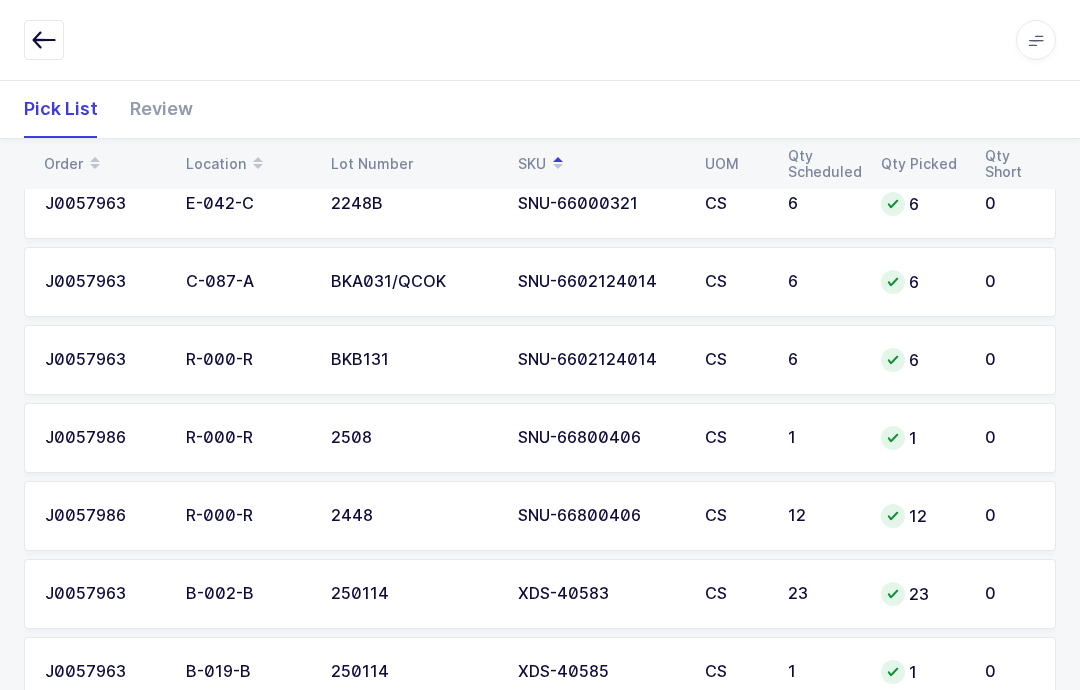 scroll, scrollTop: 1552, scrollLeft: 0, axis: vertical 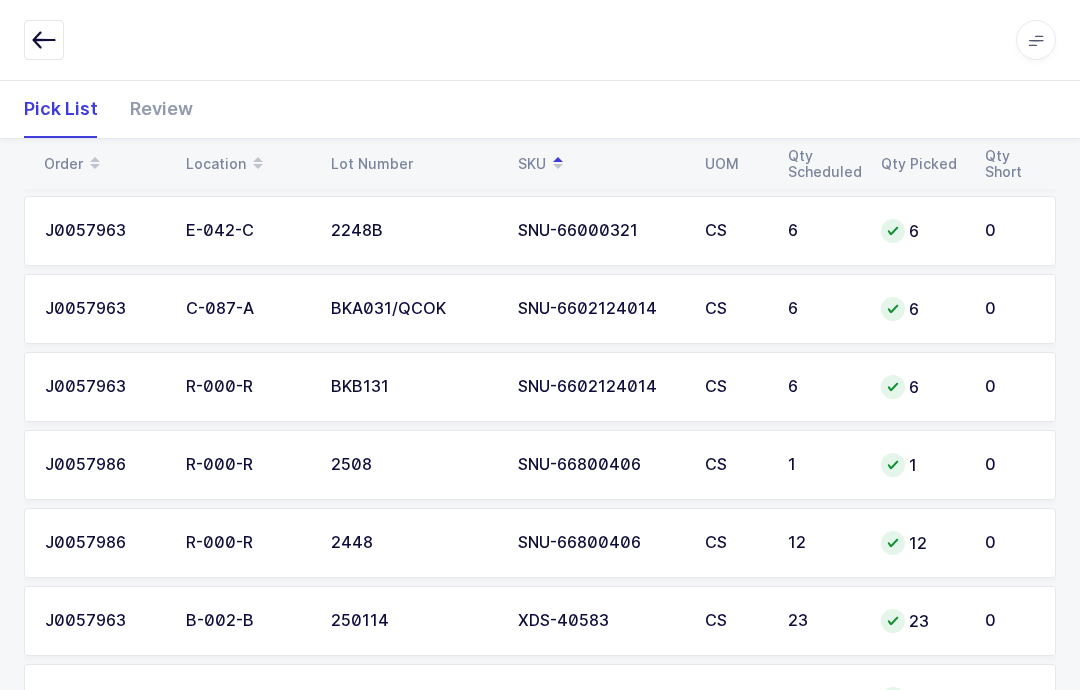 click on "Review" at bounding box center (153, 109) 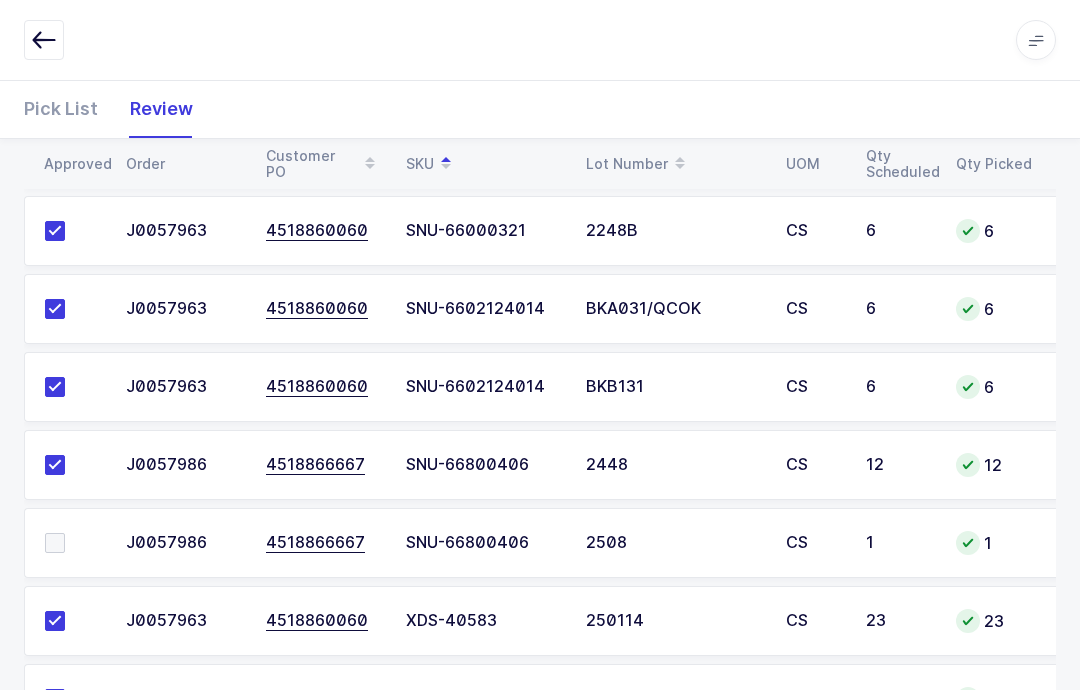 click at bounding box center (55, 543) 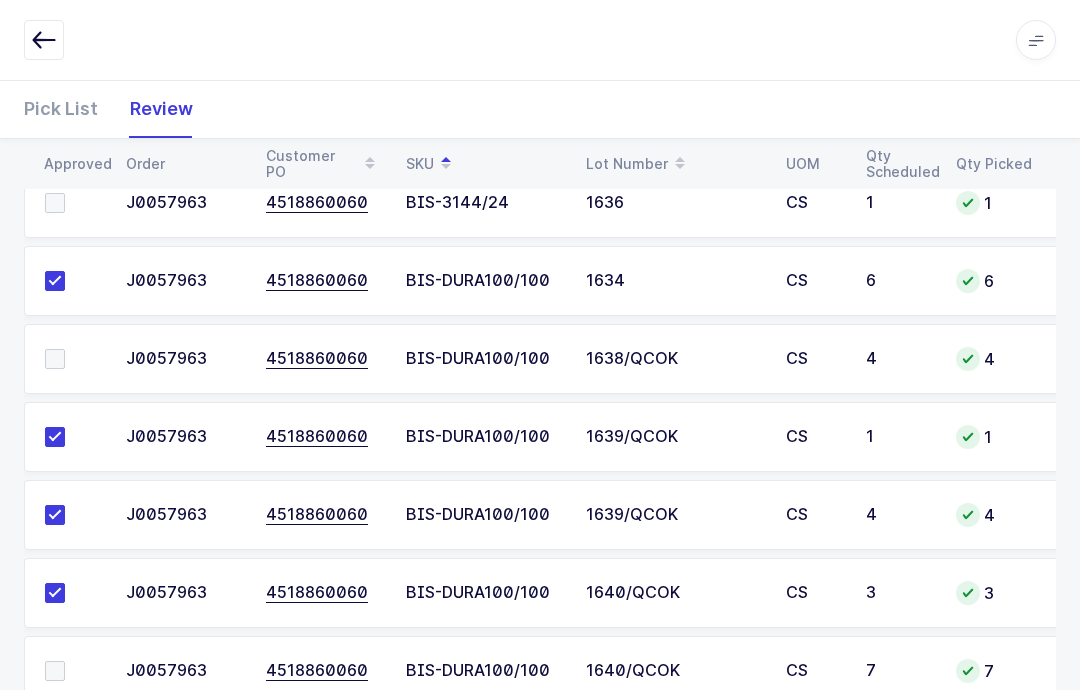 scroll, scrollTop: 507, scrollLeft: 0, axis: vertical 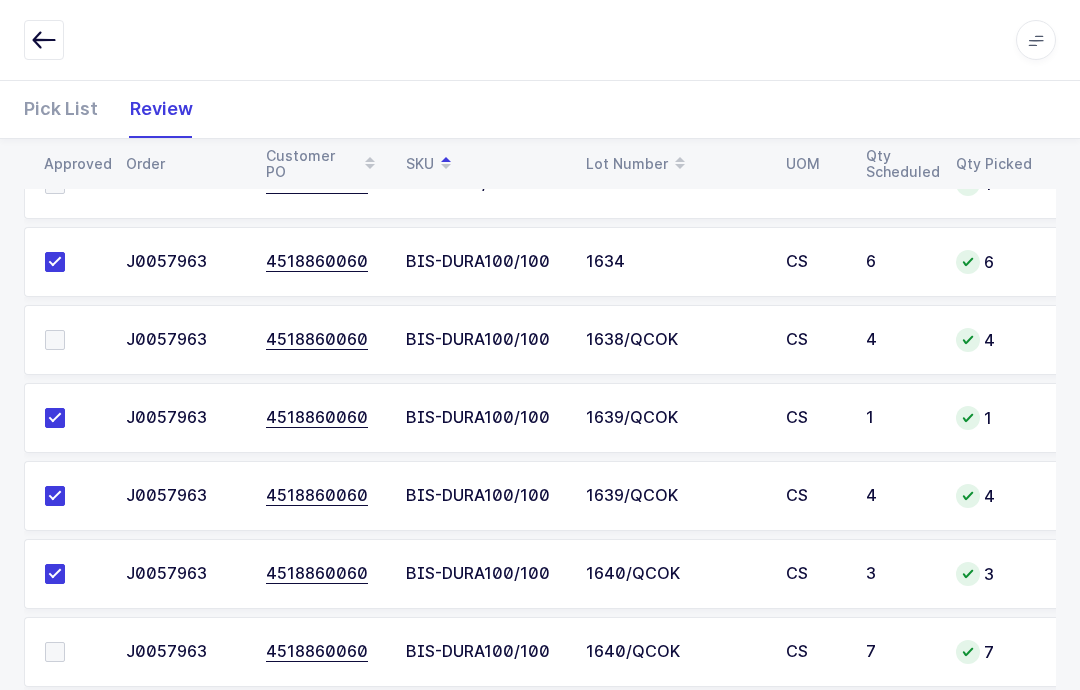 click at bounding box center (55, 340) 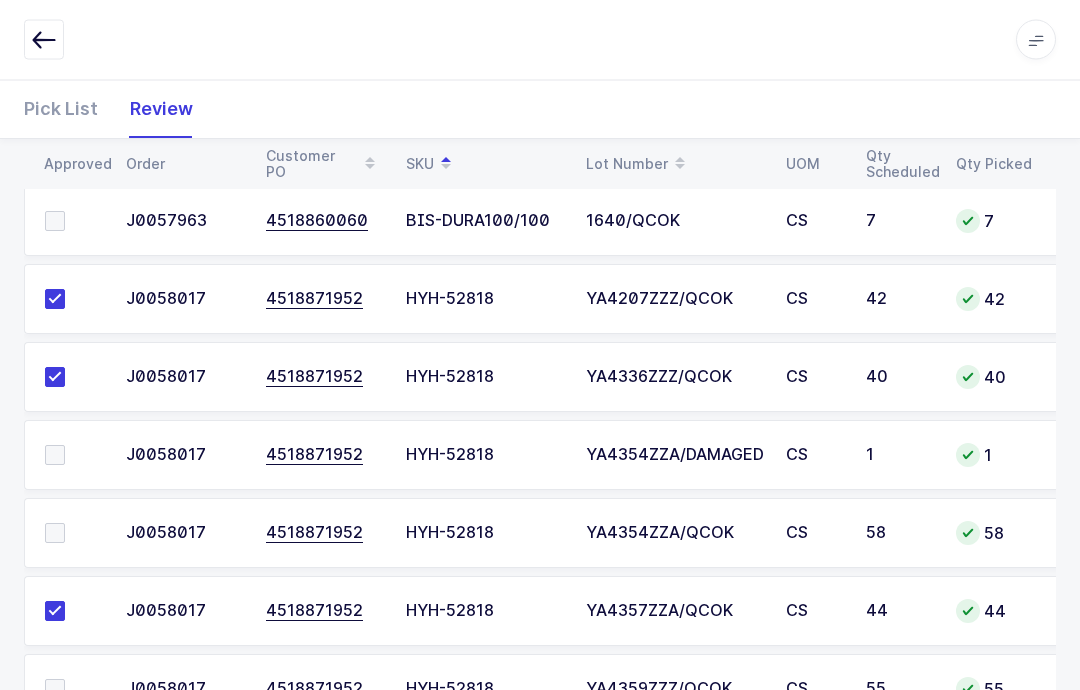 scroll, scrollTop: 1014, scrollLeft: 0, axis: vertical 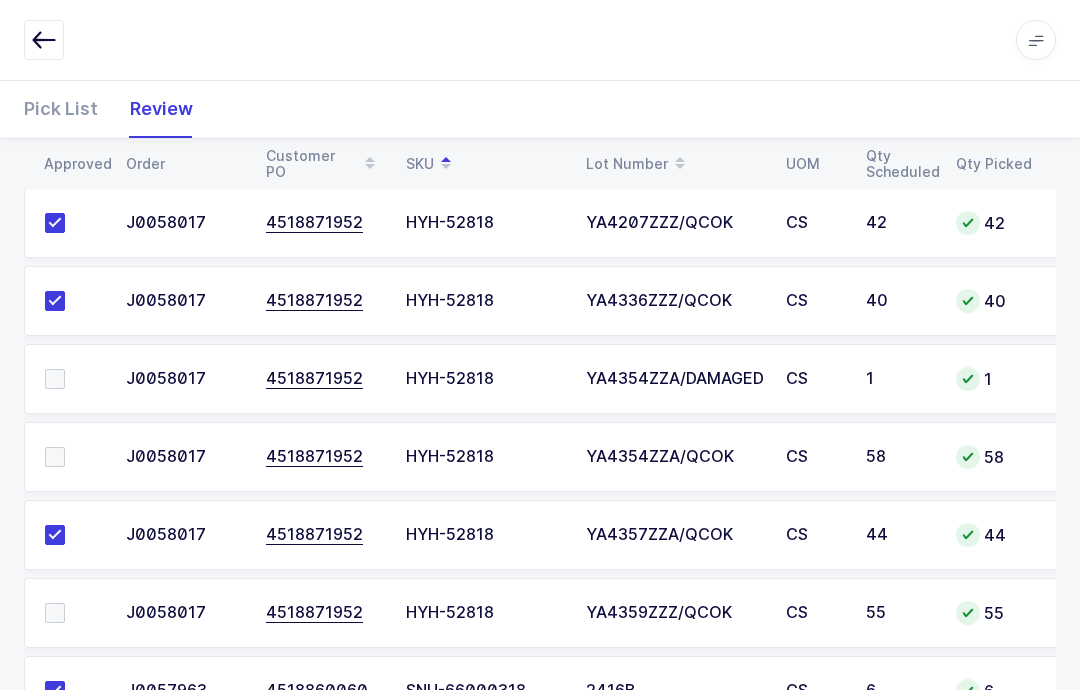 click at bounding box center (73, 613) 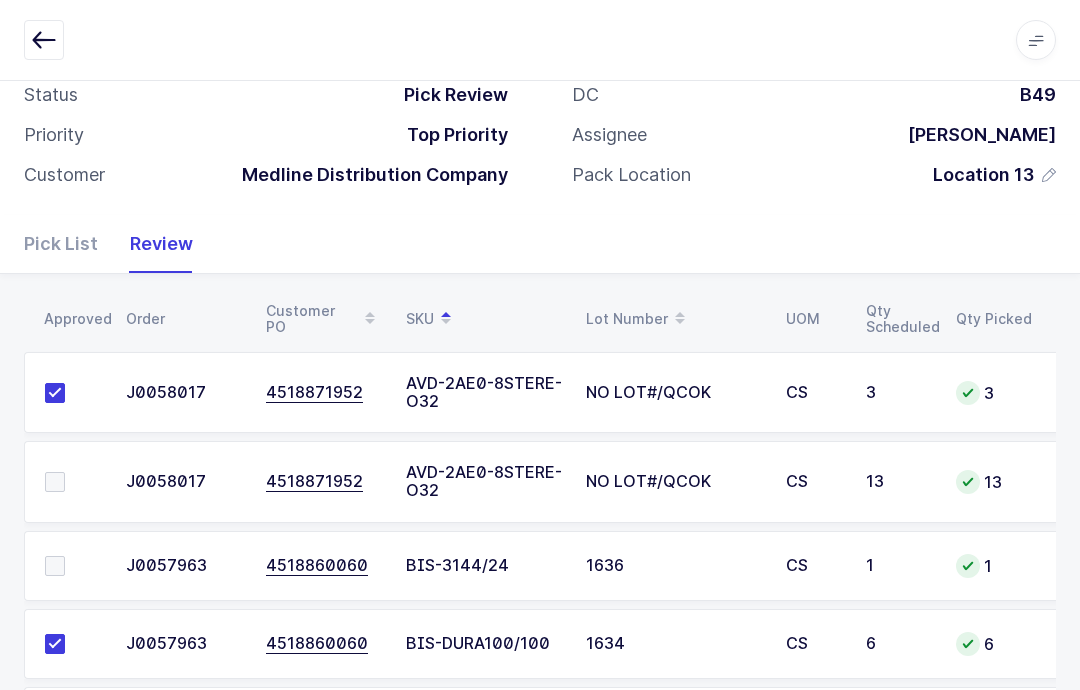 scroll, scrollTop: 139, scrollLeft: 0, axis: vertical 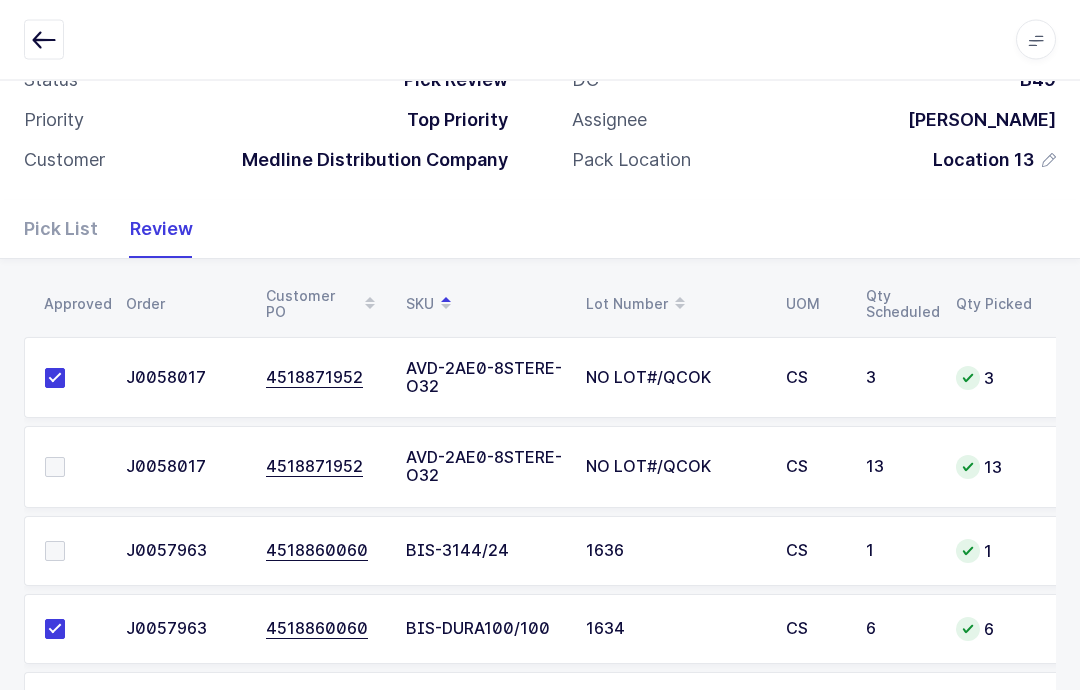 click at bounding box center (69, 468) 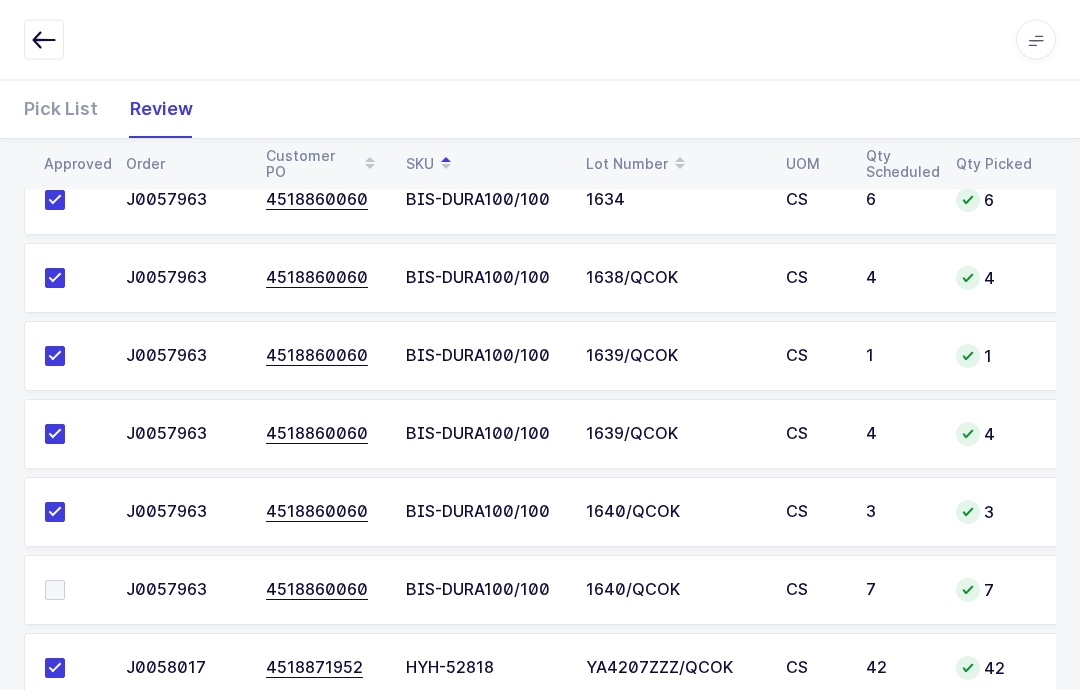 scroll, scrollTop: 692, scrollLeft: 0, axis: vertical 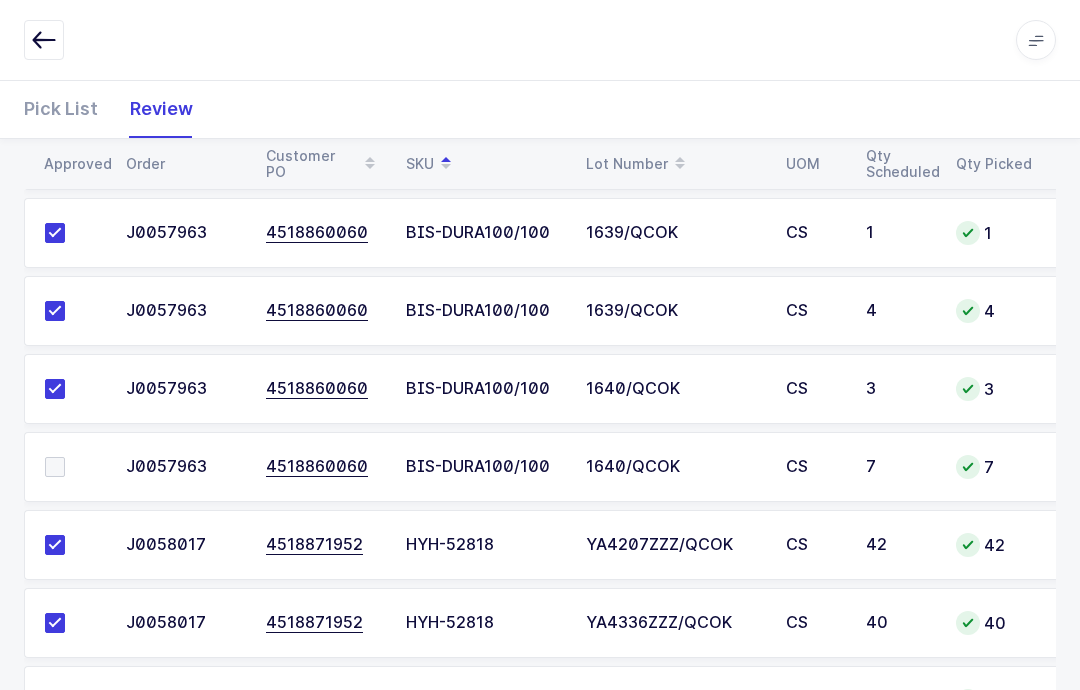 click at bounding box center (55, 467) 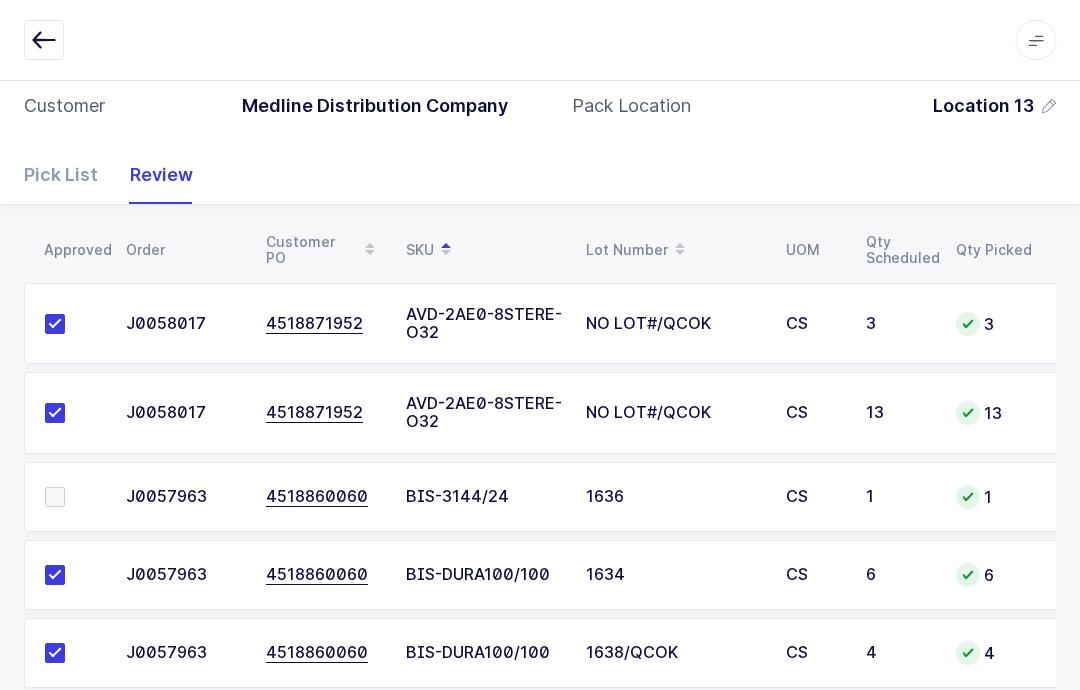 scroll, scrollTop: 230, scrollLeft: 0, axis: vertical 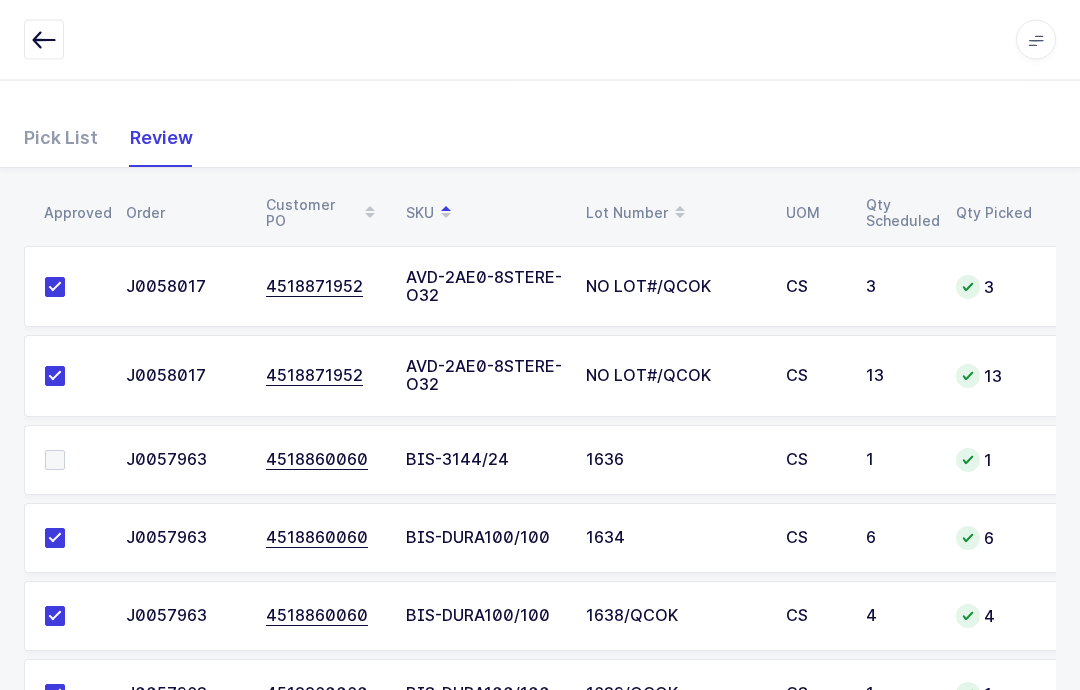click at bounding box center [55, 461] 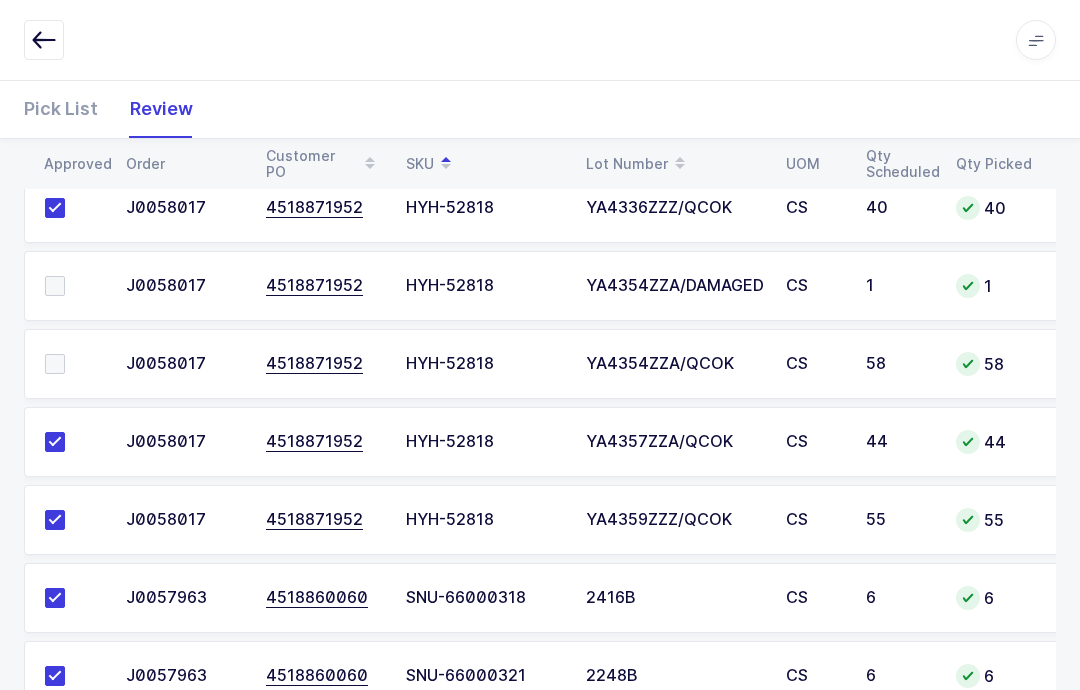 scroll, scrollTop: 1100, scrollLeft: 0, axis: vertical 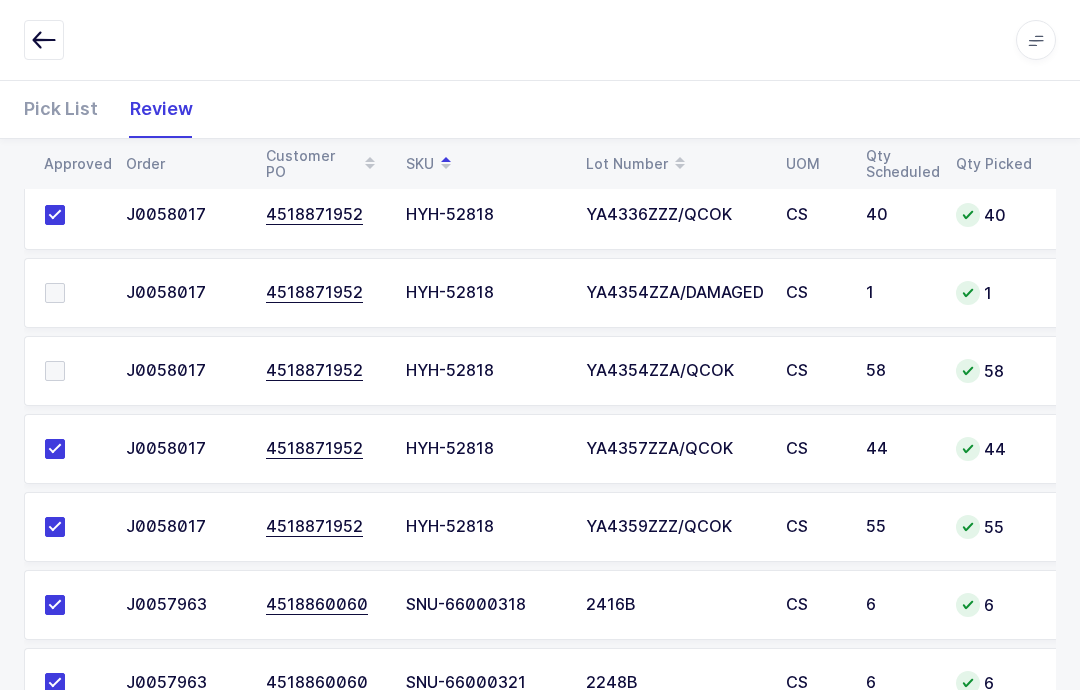 click at bounding box center [69, 293] 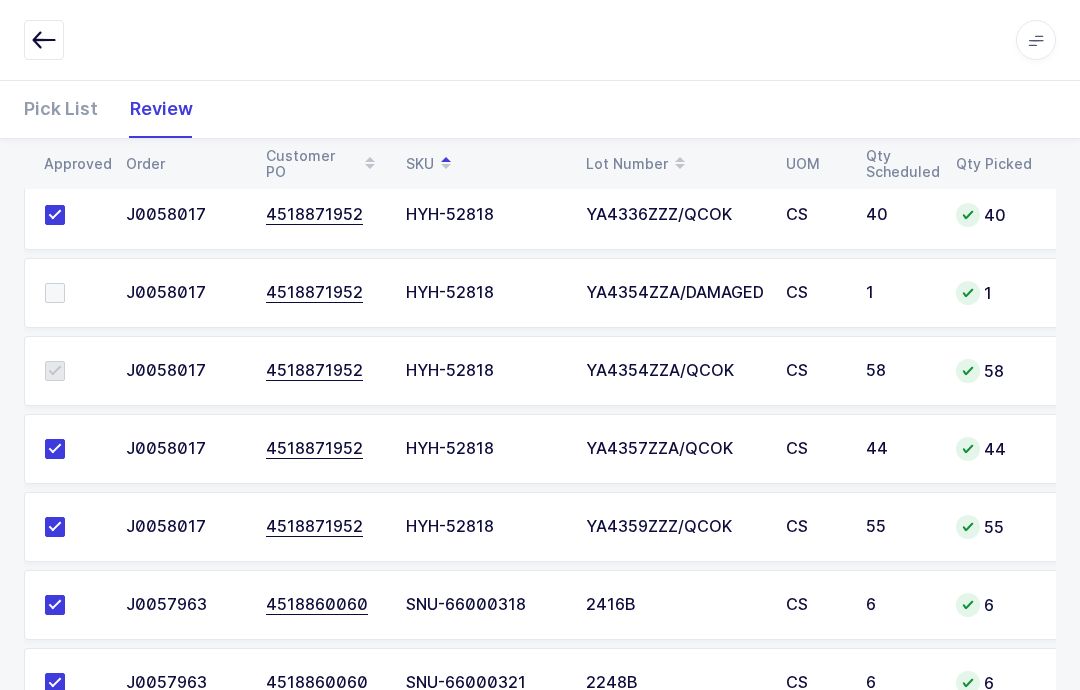 click at bounding box center [69, 293] 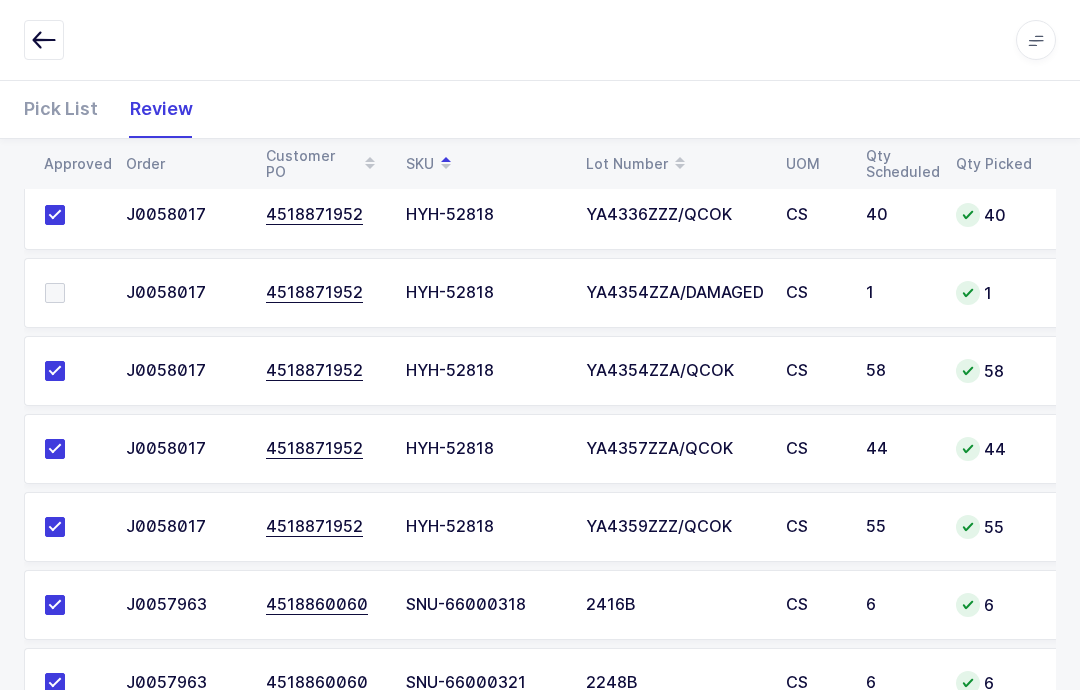 click at bounding box center (55, 293) 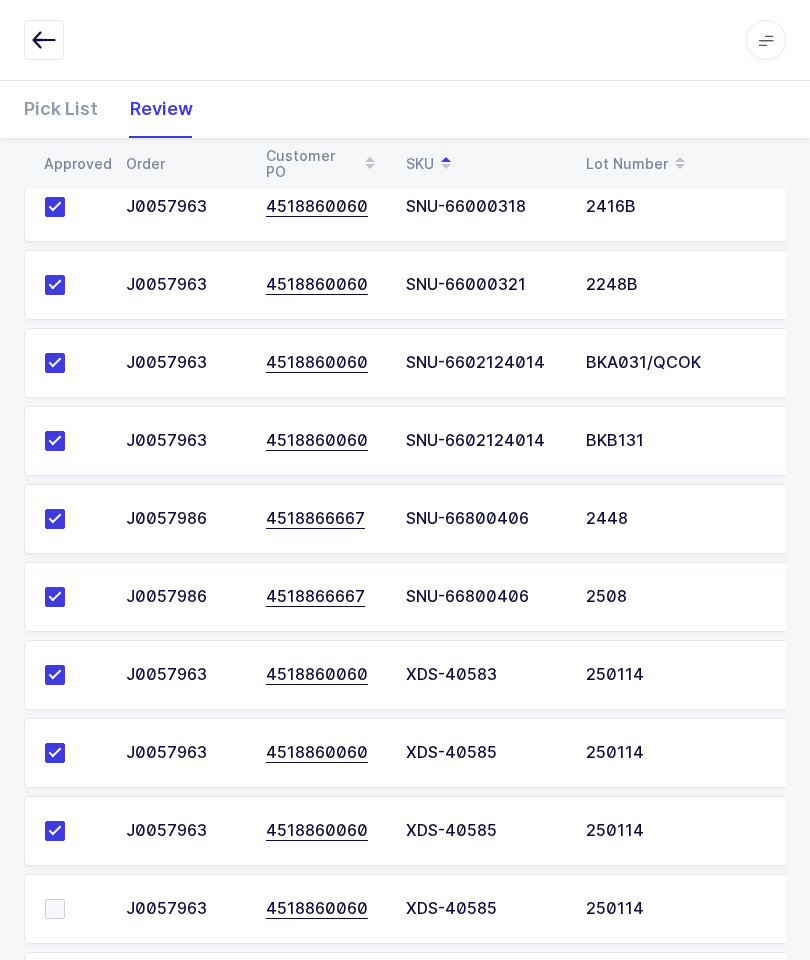 scroll, scrollTop: 1602, scrollLeft: 0, axis: vertical 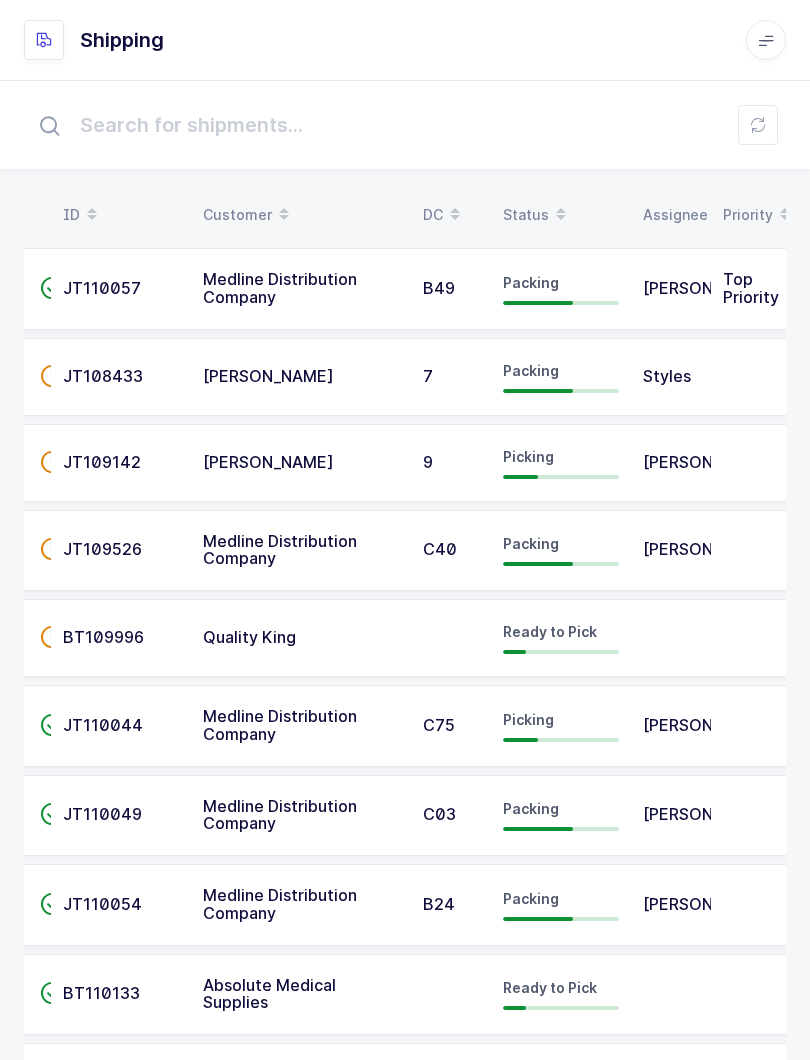 click on "ID Customer DC Status Assignee Priority  JT110057 Medline Distribution Company B49 Packing   Ernesto Zuniga Top Priority  JT108433 Henry Schein 7 Packing   Styles  JT109142 Henry Schein 9 Picking   Alex Rene  JT109526 Medline Distribution Company C40 Packing   Jason Overton  BT109996 Quality King Ready to Pick    JT110044 Medline Distribution Company C75 Picking   Alex Rene  JT110049 Medline Distribution Company C03 Packing   Quwaamiir Harmon  JT110054 Medline Distribution Company B24 Packing   Juan Walker  BT110133 Absolute Medical Supplies Ready to Pick    JT110134 Medline Distribution Company C41 Picking   Samuel Mangual  BT110136 EMS IMPORTS Ready to Pick    MM110139 Absolute Medical Supplies Picking   Jason Overton  MM110568 Sky Dental Ready to Pick" at bounding box center (405, 757) 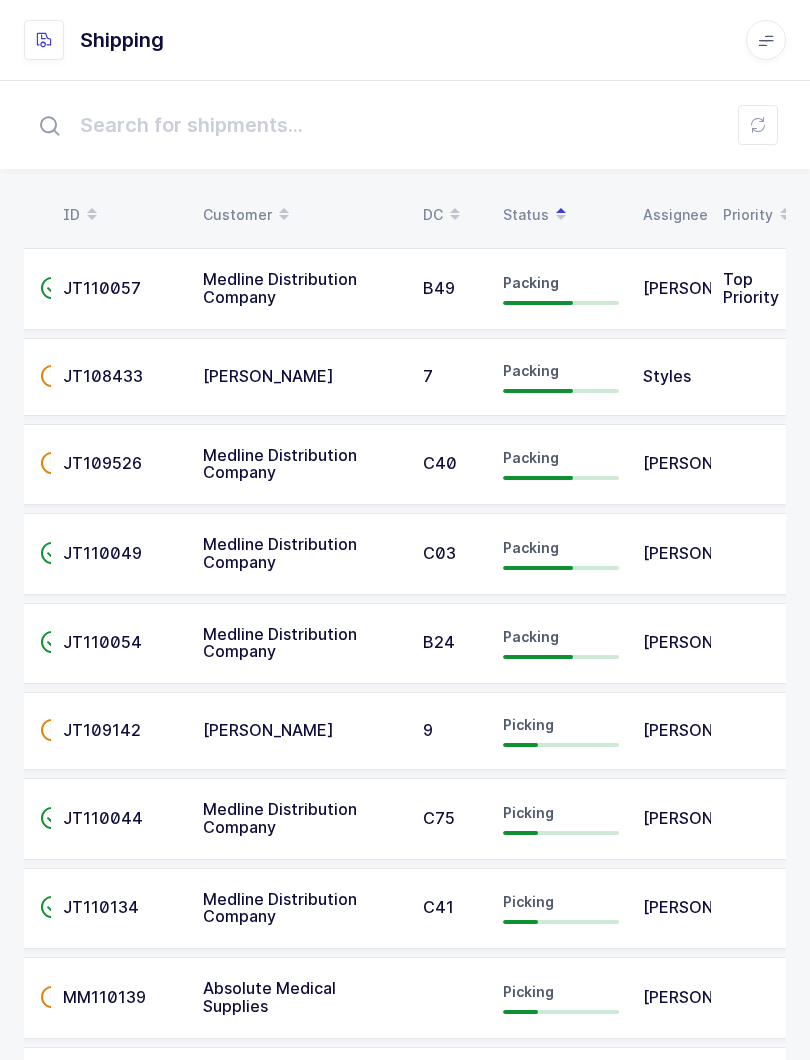 scroll, scrollTop: 0, scrollLeft: -96, axis: horizontal 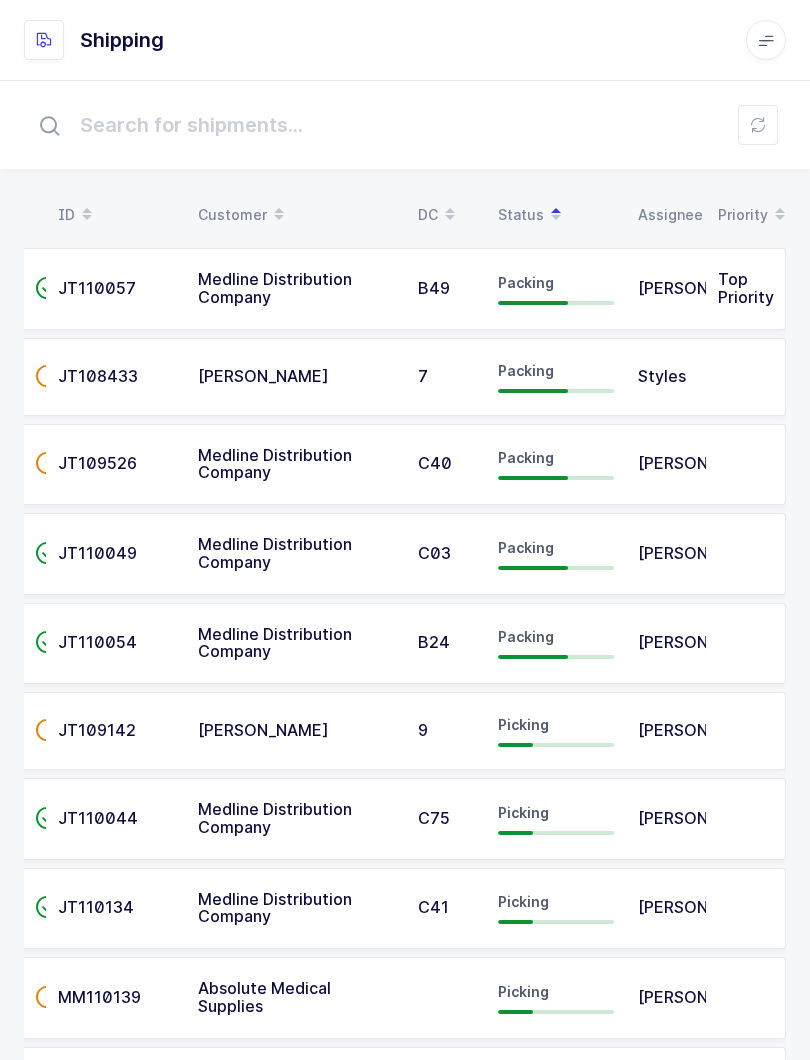 click on "Status" at bounding box center (556, 215) 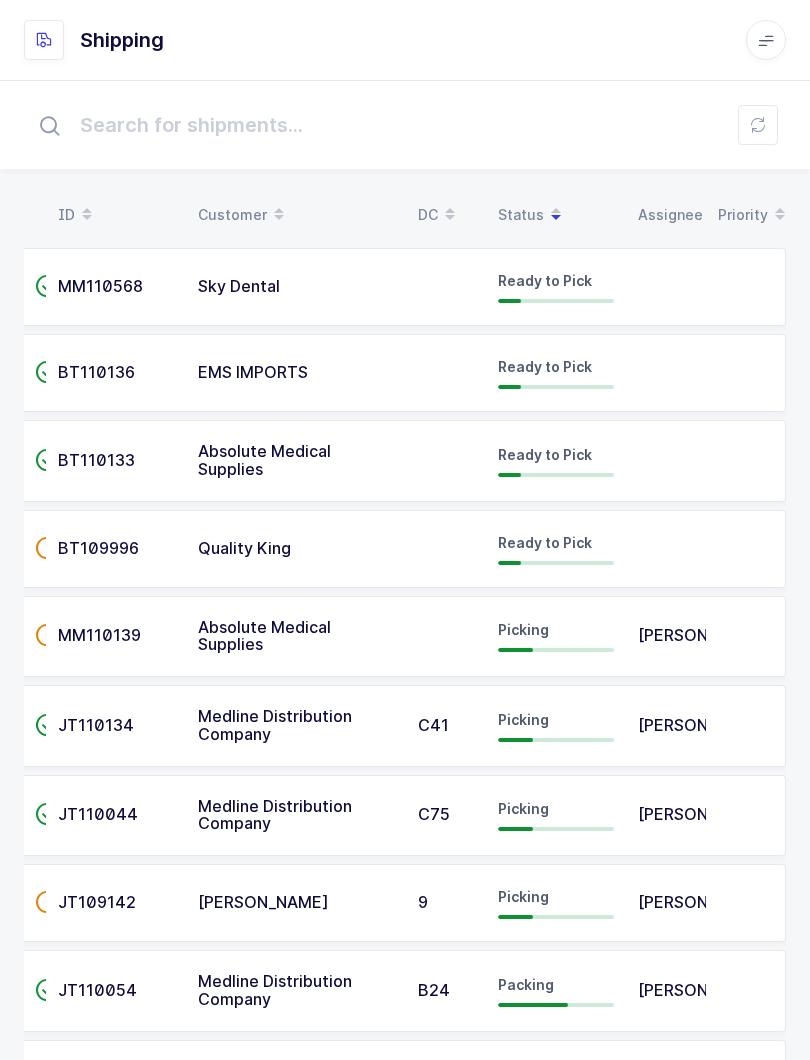 click on "Status" at bounding box center (556, 215) 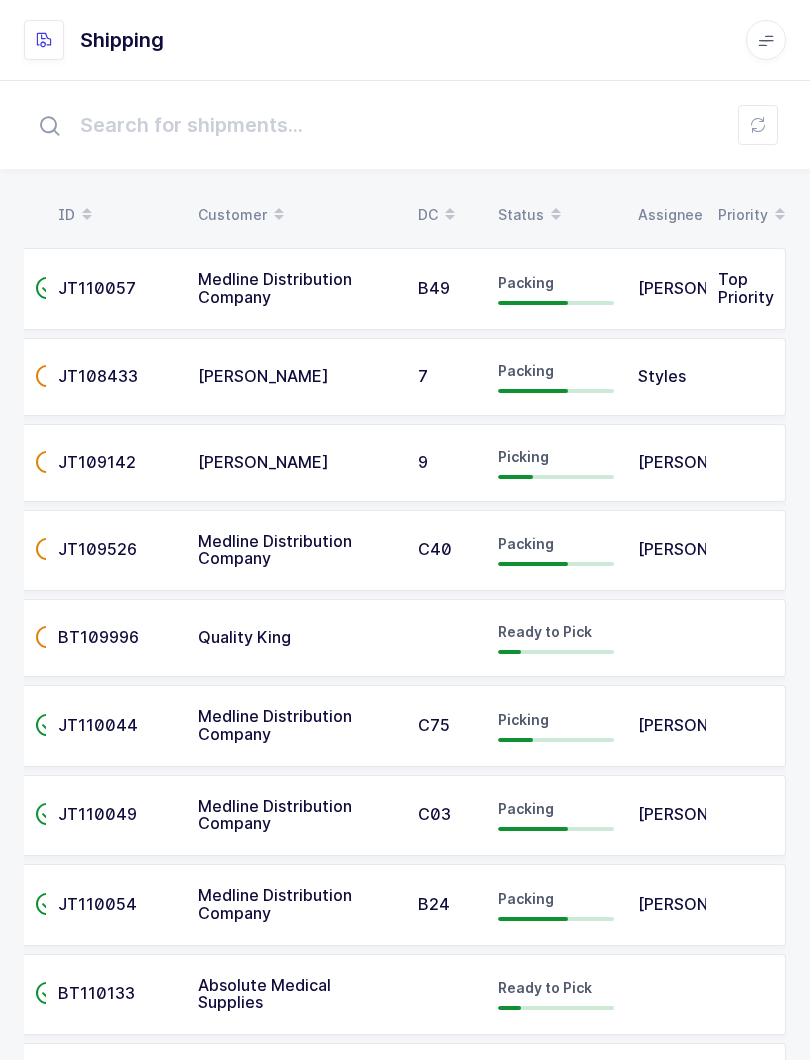 click at bounding box center (556, 215) 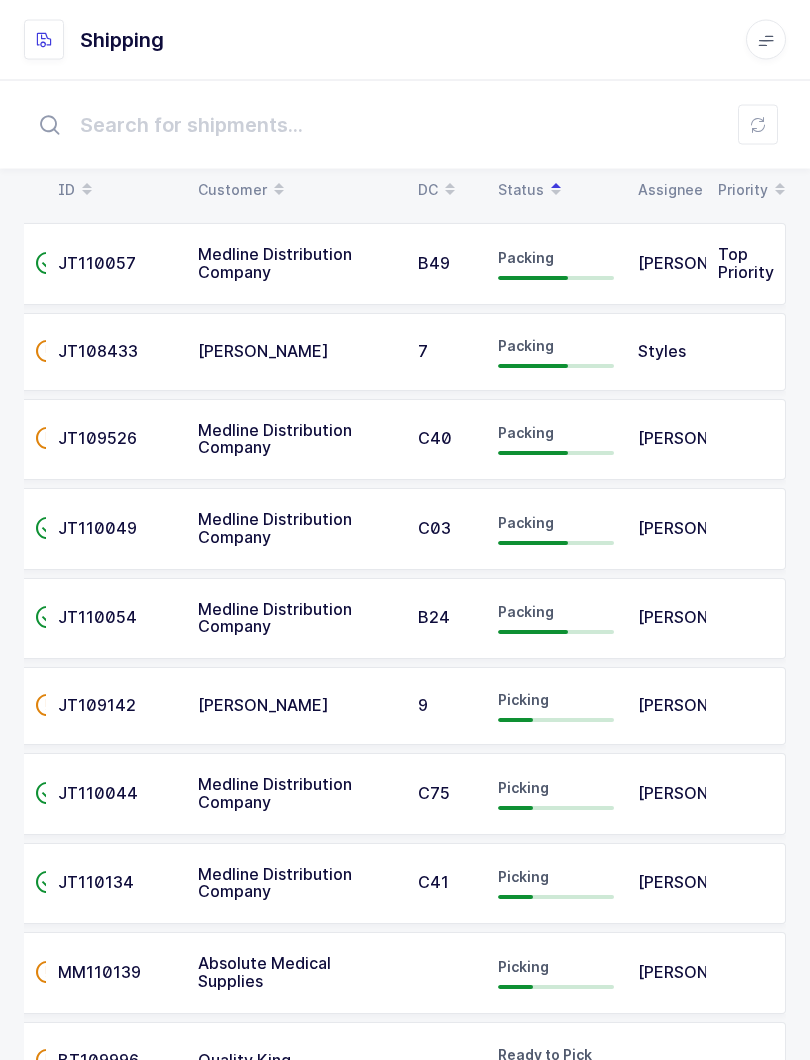 scroll, scrollTop: 0, scrollLeft: 0, axis: both 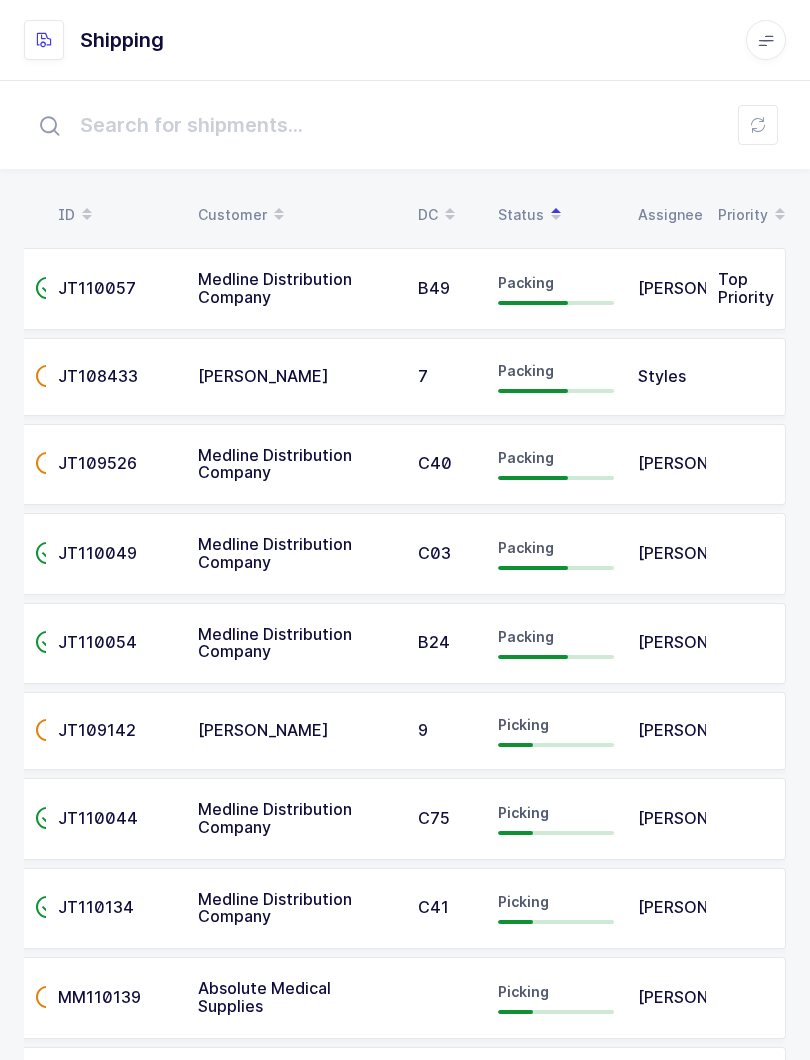 click on "Medline Distribution Company" at bounding box center (275, 288) 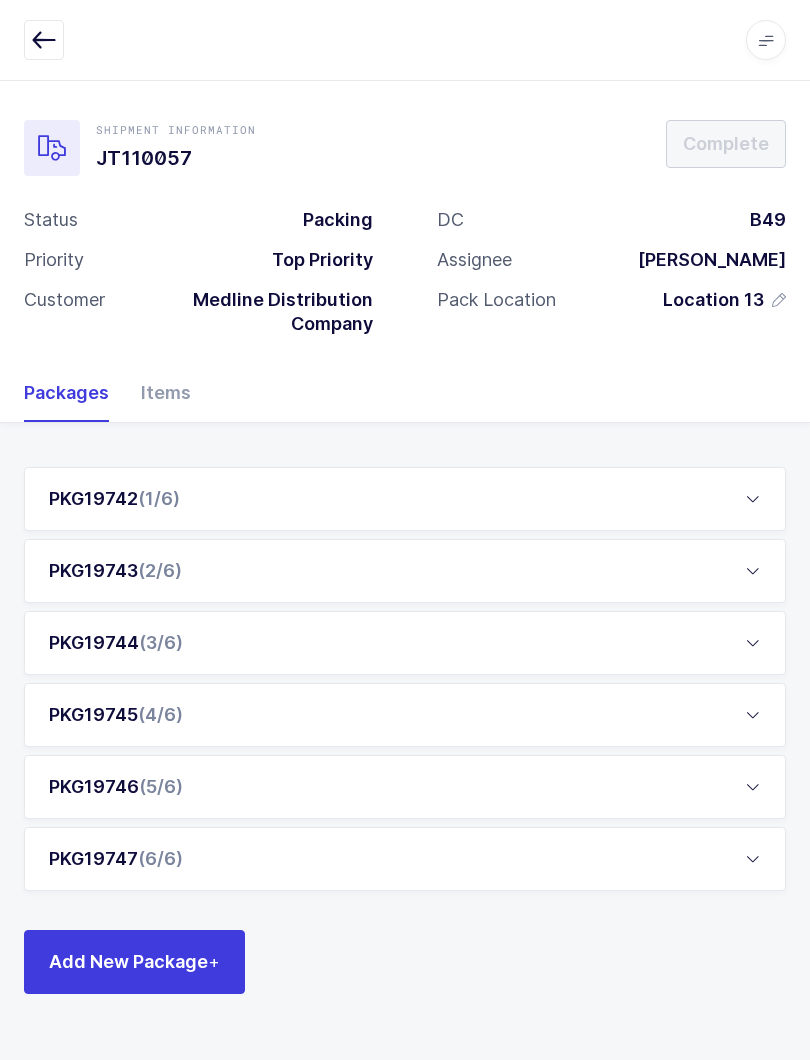 click on "Items" at bounding box center (158, 393) 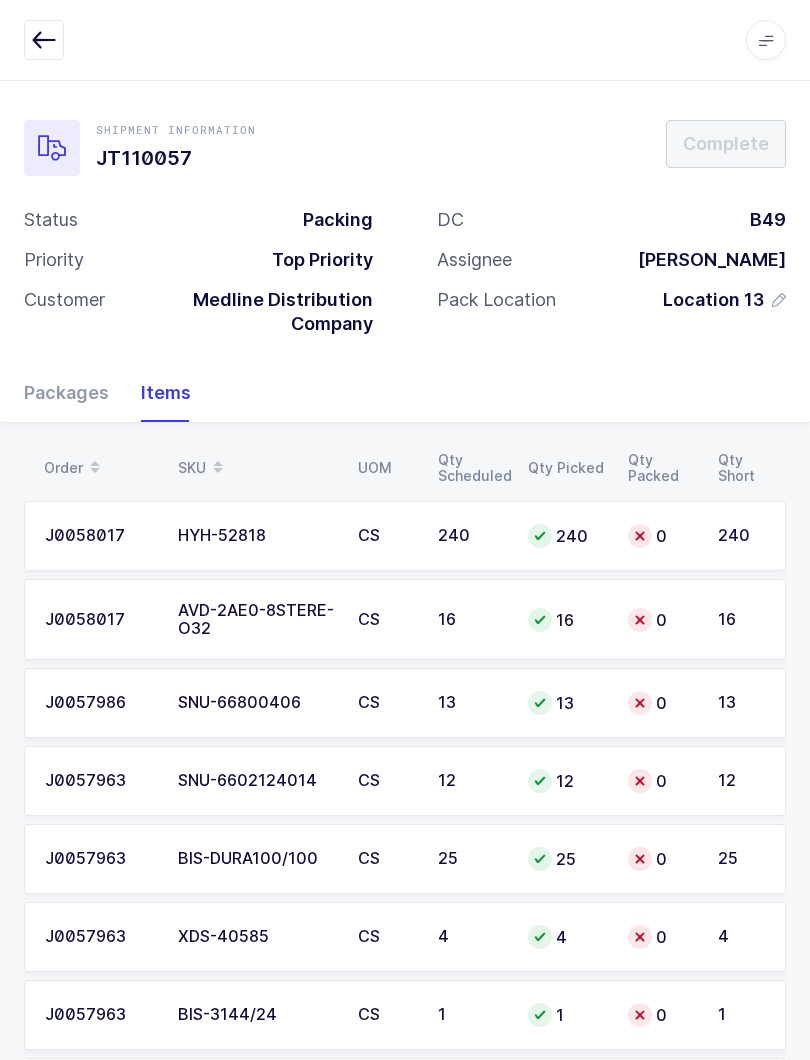 click on "Order SKU UOM Qty Scheduled Qty Picked Qty Packed Qty Short J0058017 HYH-52818 CS 240
240
0
240
J0058017 AVD-2AE0-8STERE-O32 CS 16
16
0
16
J0057986 SNU-66800406 CS 13
13
0
13
J0057963 SNU-6602124014 CS 12
12
0
12
J0057963 BIS-DURA100/100 CS 25
25
0
25
J0057963 XDS-40585 CS 4
4
0
4
J0057963 BIS-3144/24 CS 1
1
0
1
J0057963 XDS-40583 CS 23
23
0
23
J0057963 SNU-66000318 CS 6
6
0
6
J0057963 SNU-66000321 CS 6
6" at bounding box center (405, 878) 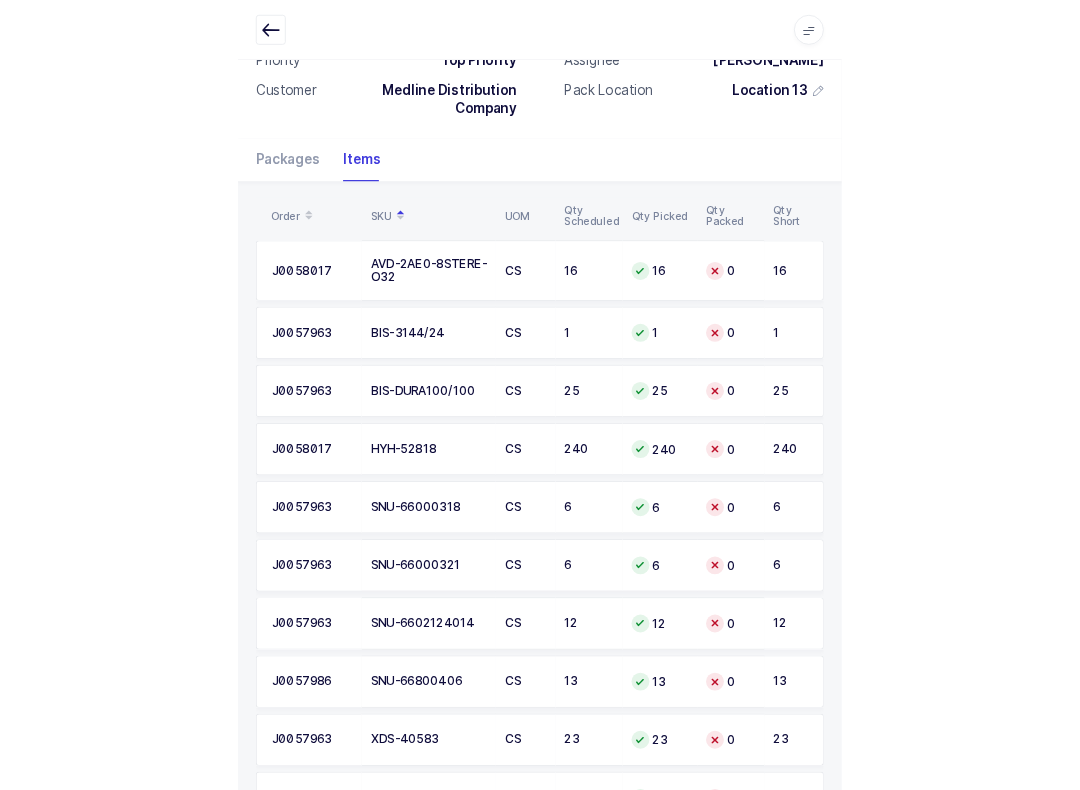 scroll, scrollTop: 0, scrollLeft: 0, axis: both 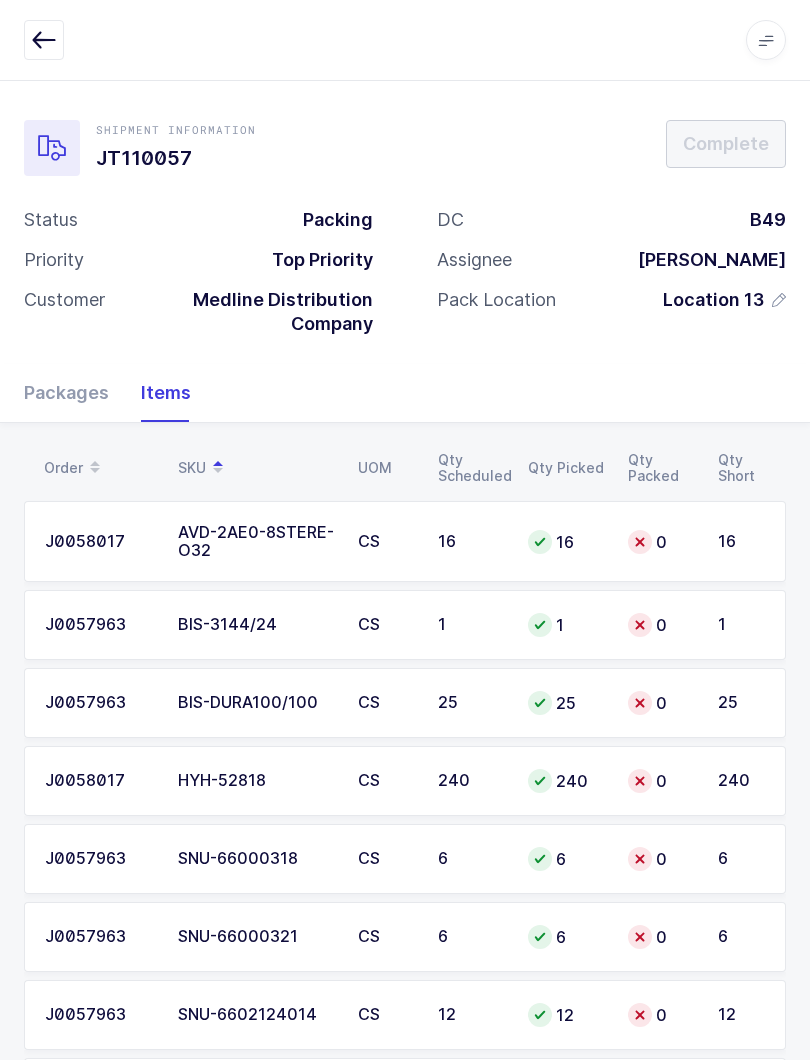 click at bounding box center (44, 40) 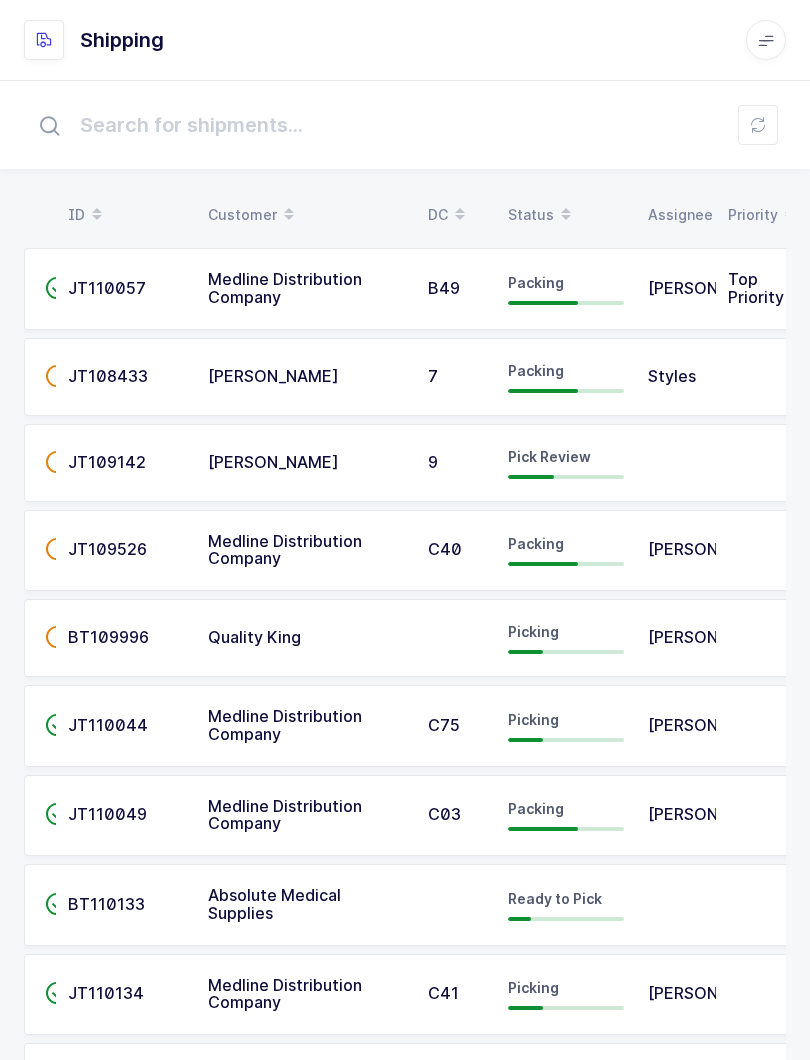 click on "Status" at bounding box center (566, 215) 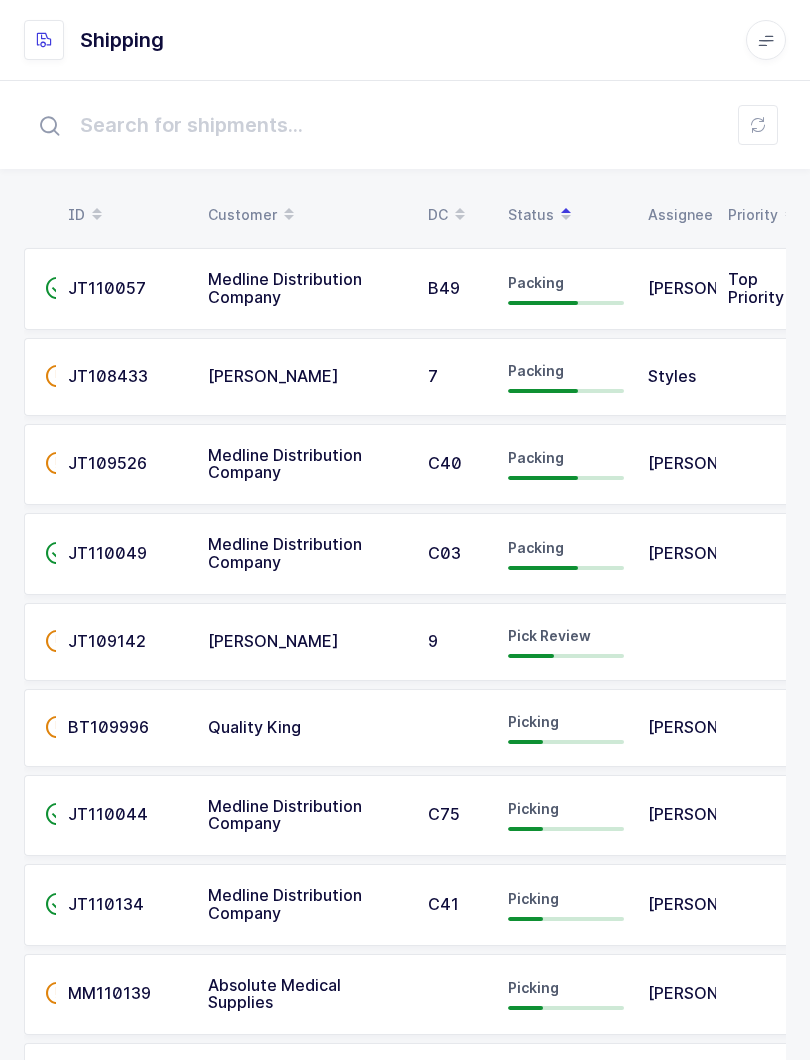 click on "B49" at bounding box center (444, 288) 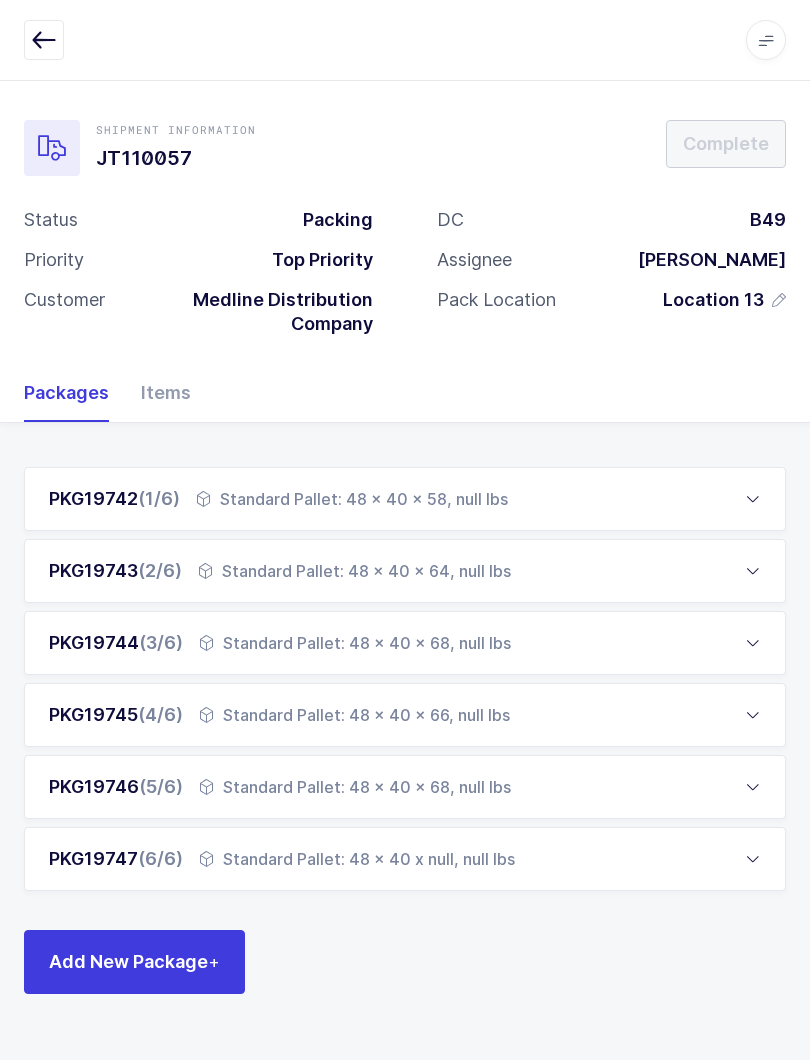 click at bounding box center [44, 40] 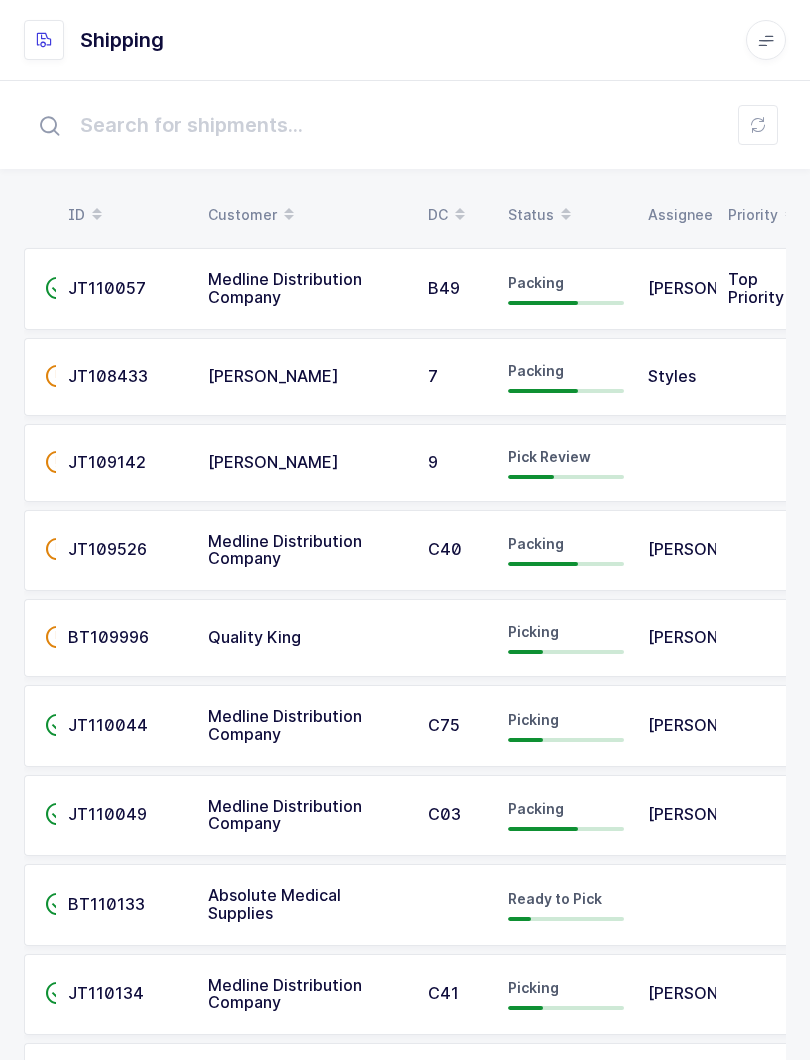 click at bounding box center [758, 125] 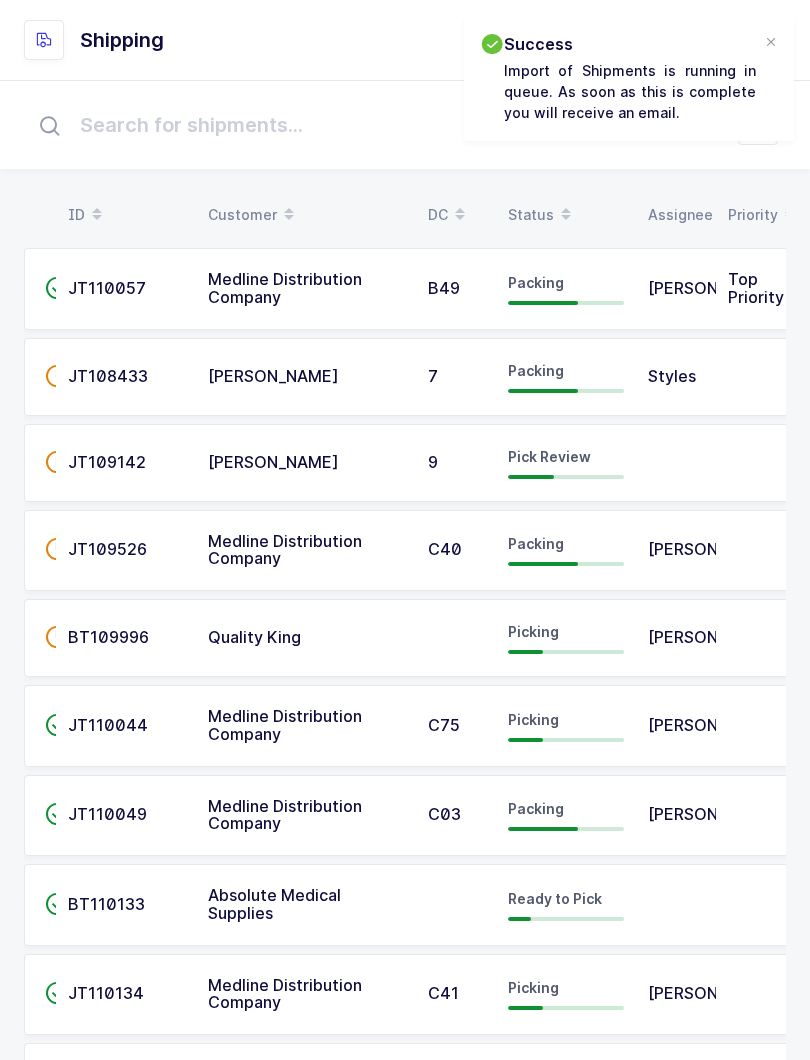 click on "Status" at bounding box center (566, 215) 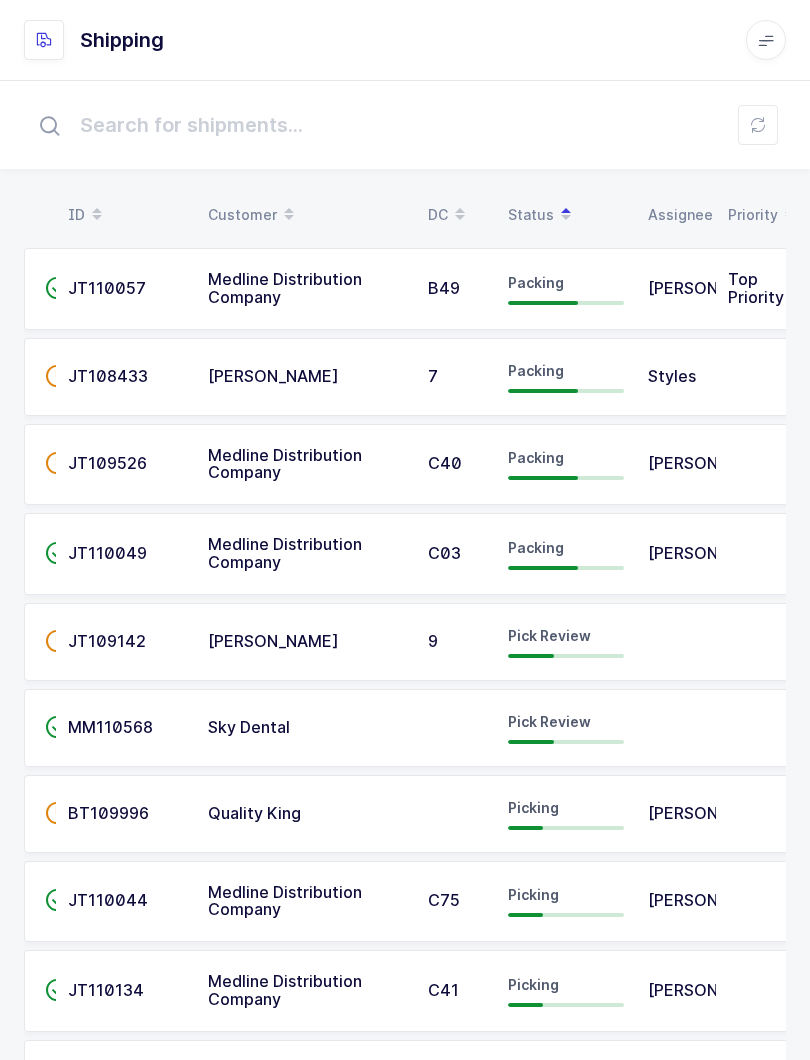 click on "MM110568" at bounding box center (110, 727) 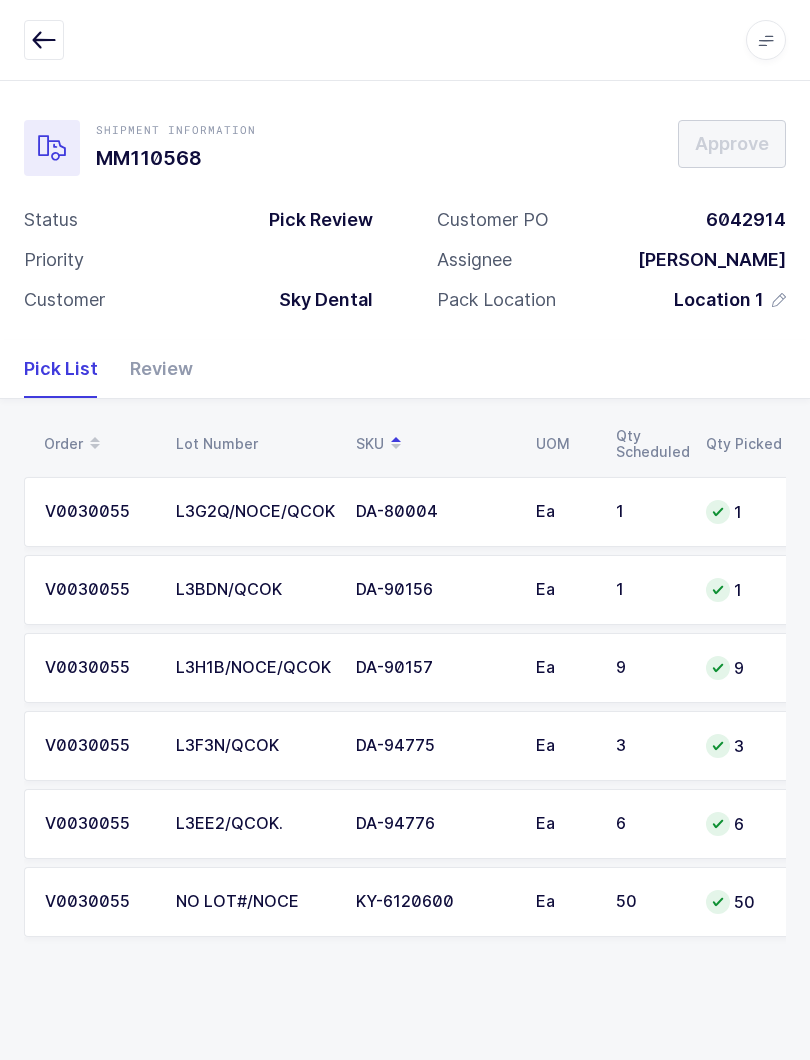 click on "Review" at bounding box center [153, 369] 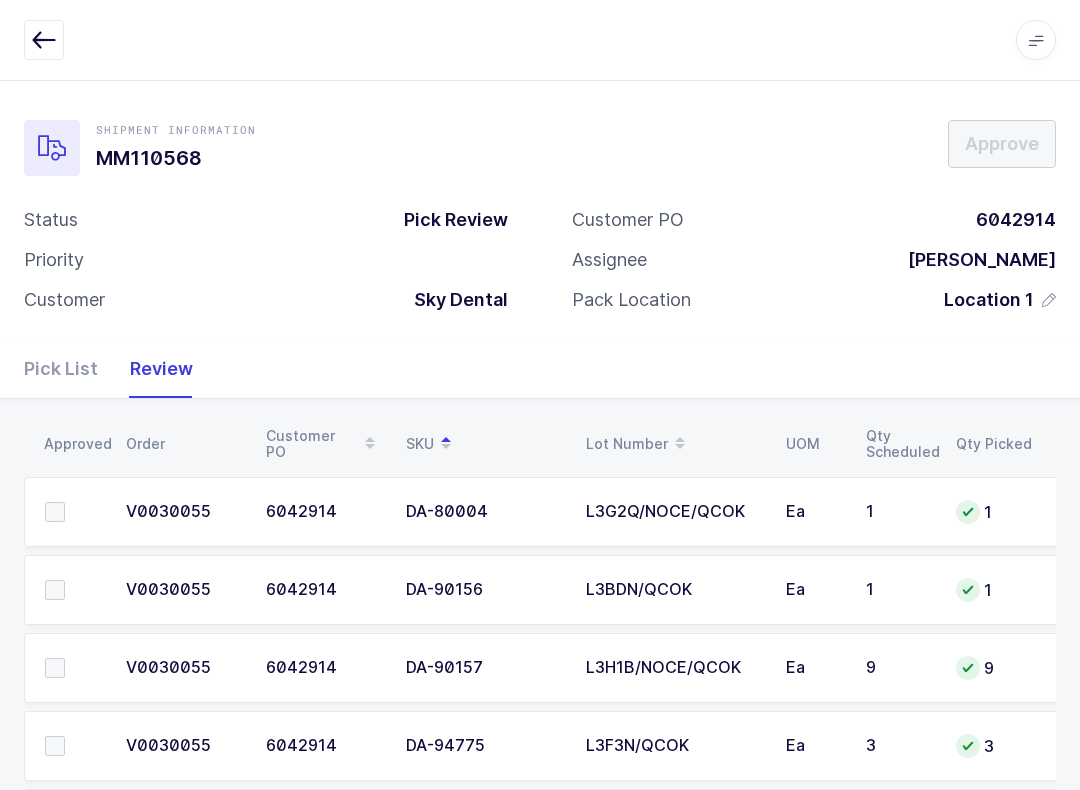 click at bounding box center [55, 512] 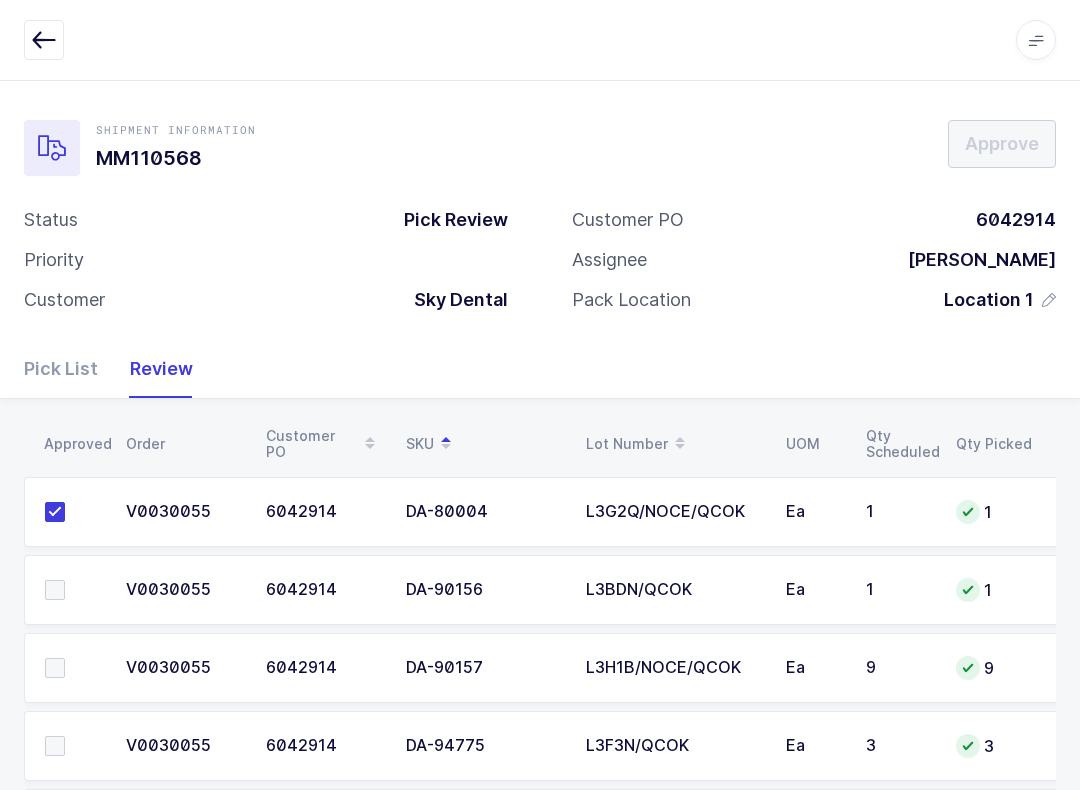 scroll, scrollTop: 0, scrollLeft: 2, axis: horizontal 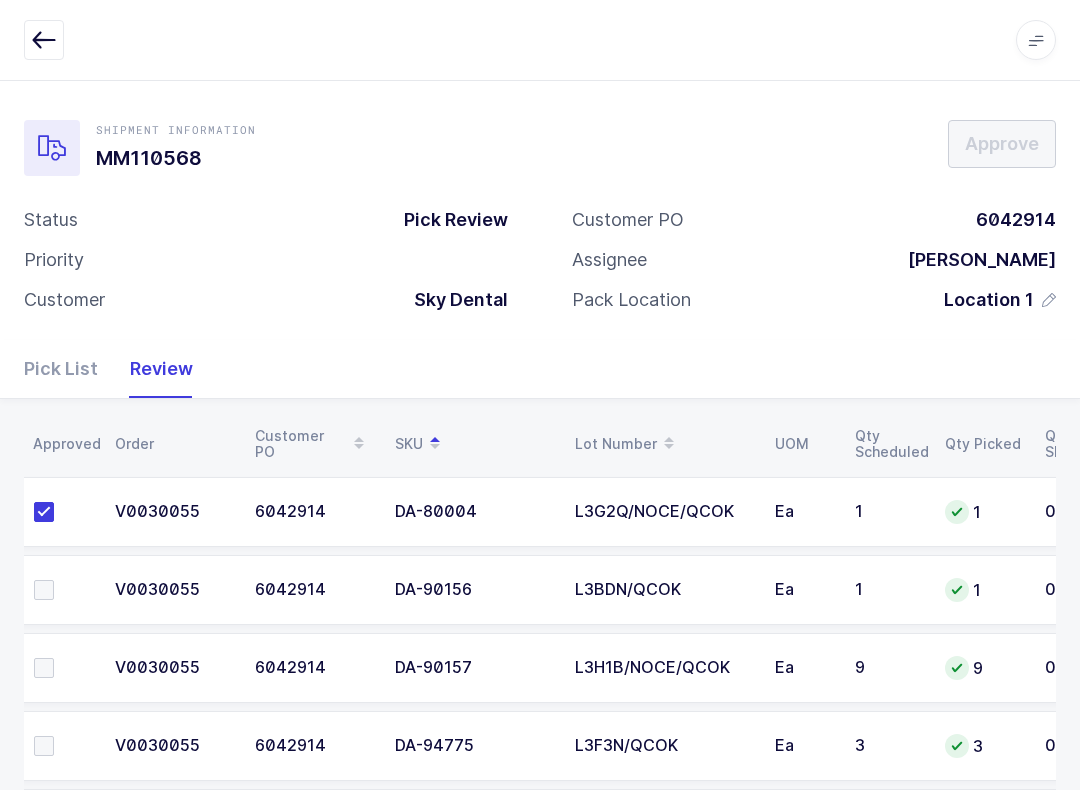 click at bounding box center (44, 668) 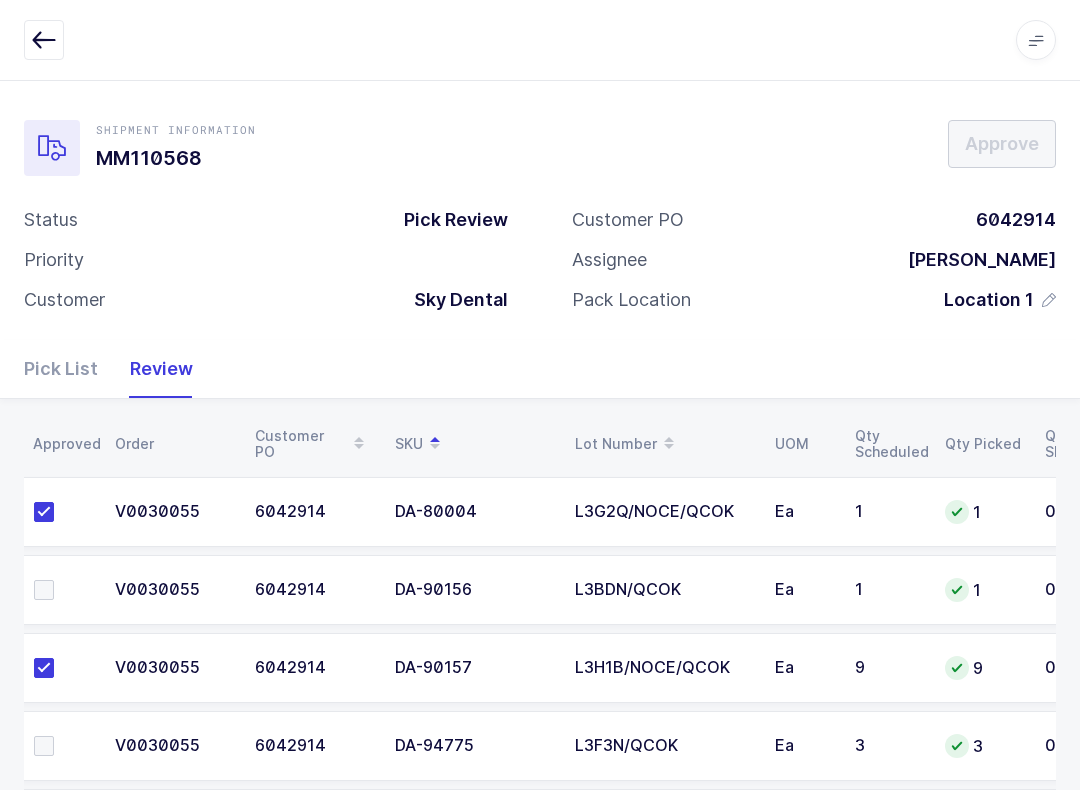 click at bounding box center (44, 746) 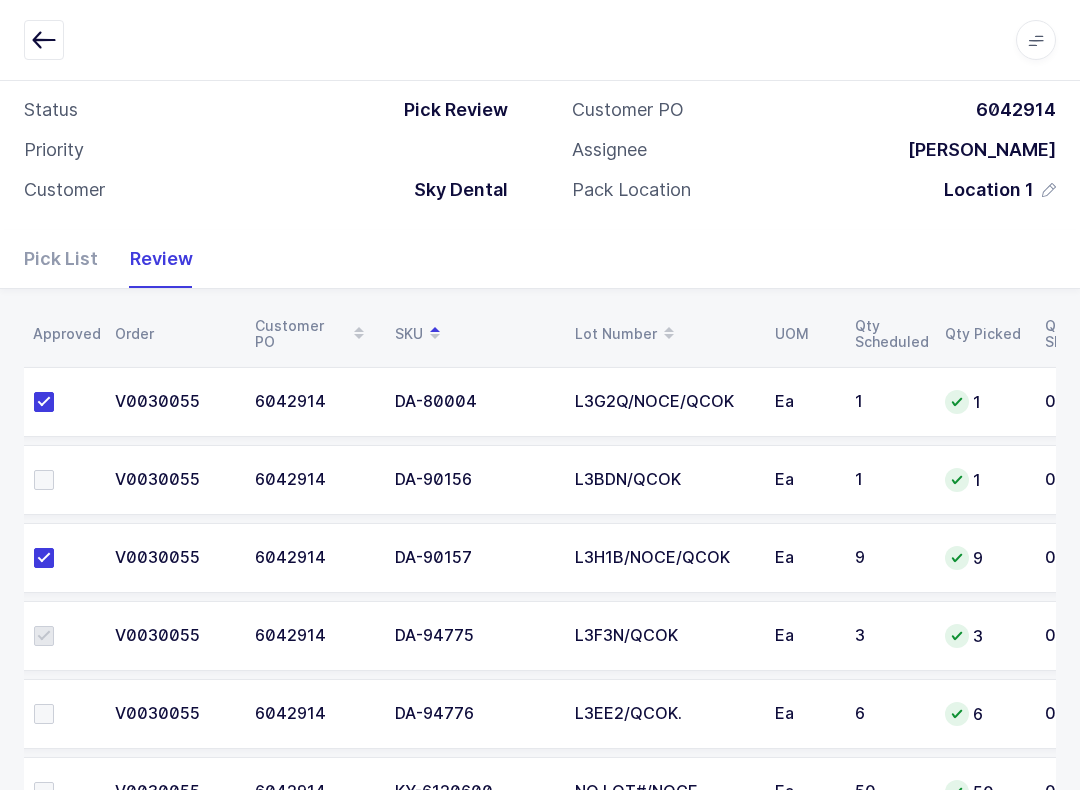 scroll, scrollTop: 192, scrollLeft: 0, axis: vertical 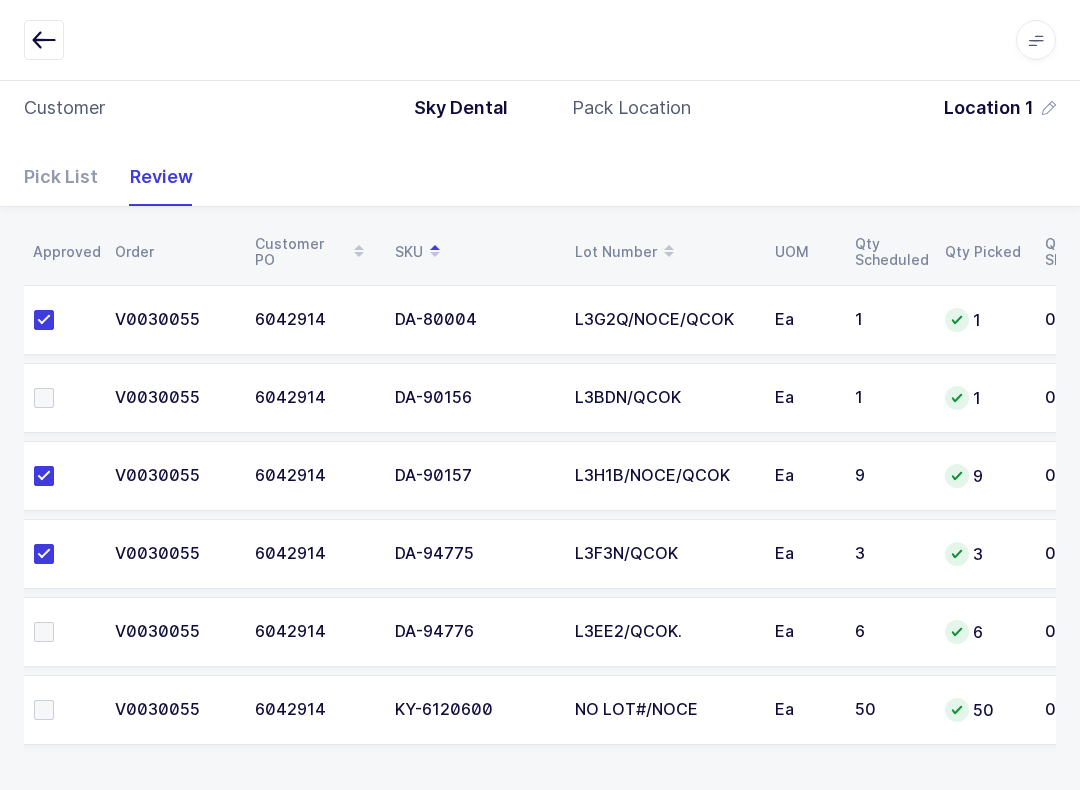 click at bounding box center [44, 398] 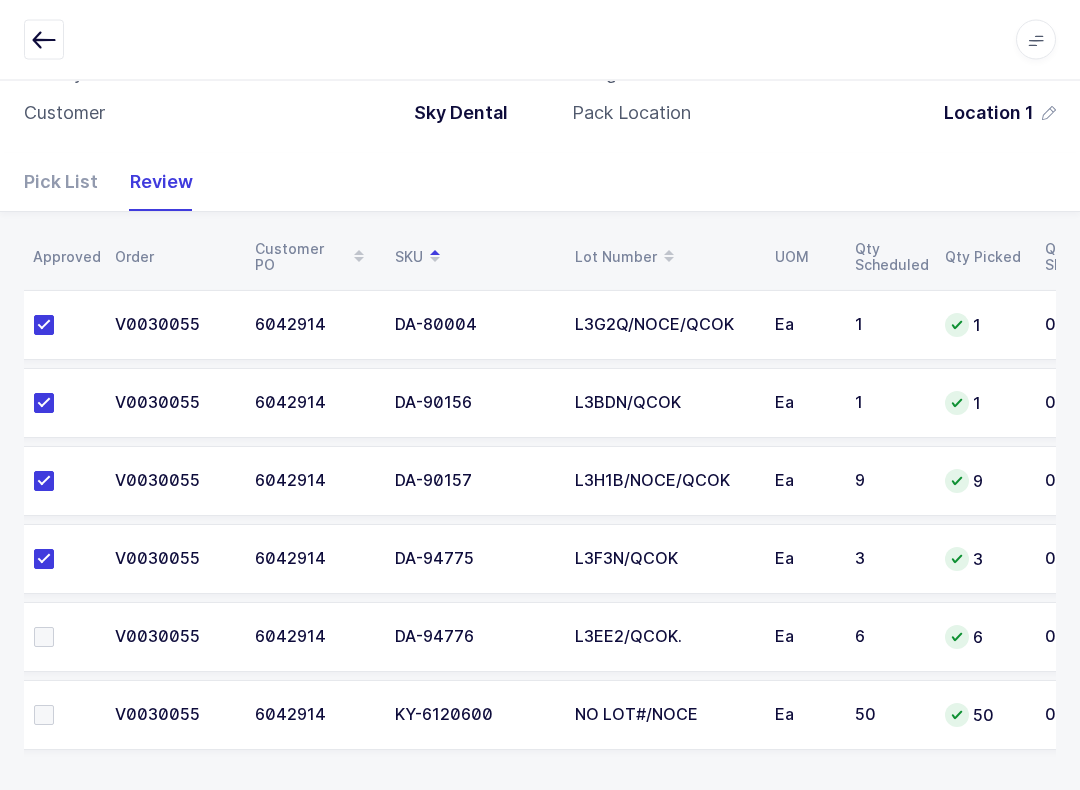 scroll, scrollTop: 192, scrollLeft: 0, axis: vertical 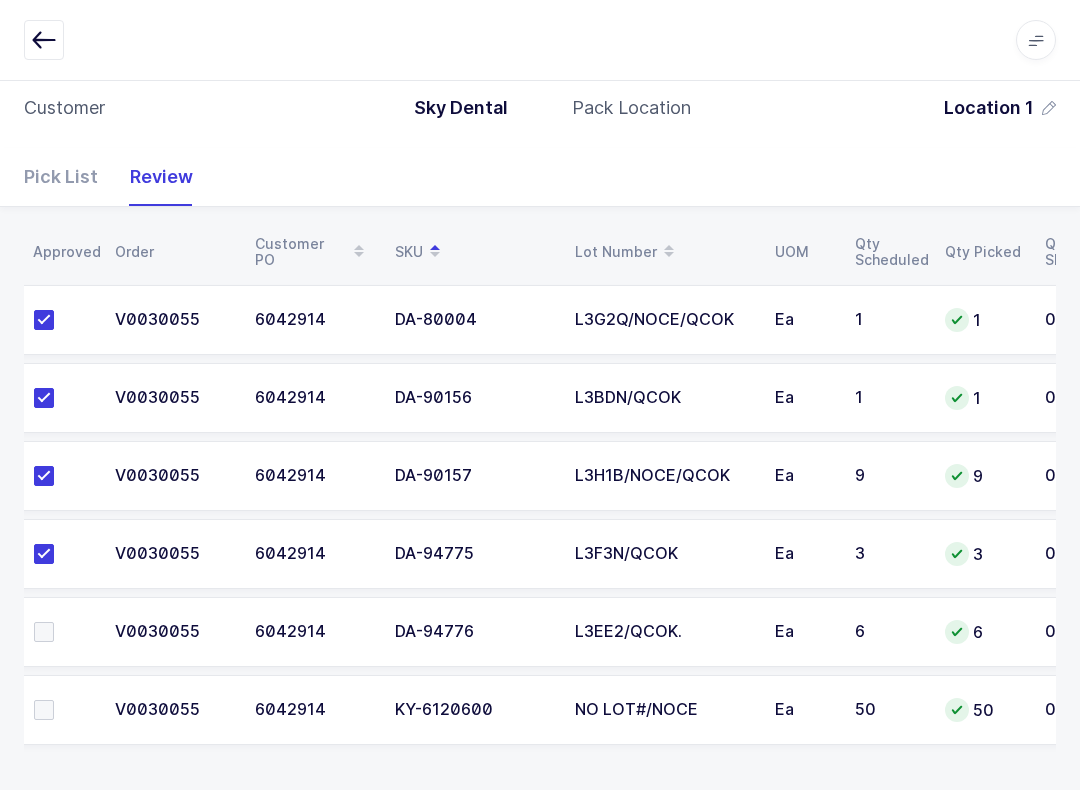 click at bounding box center (62, 632) 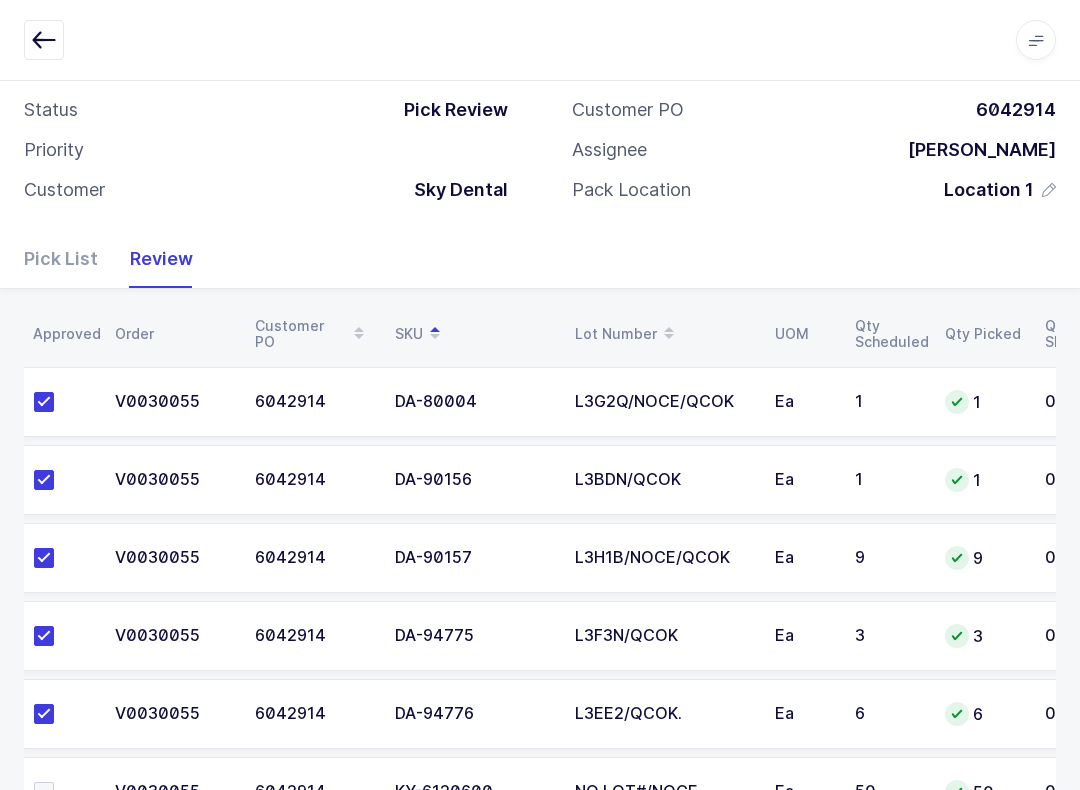 scroll, scrollTop: 192, scrollLeft: 0, axis: vertical 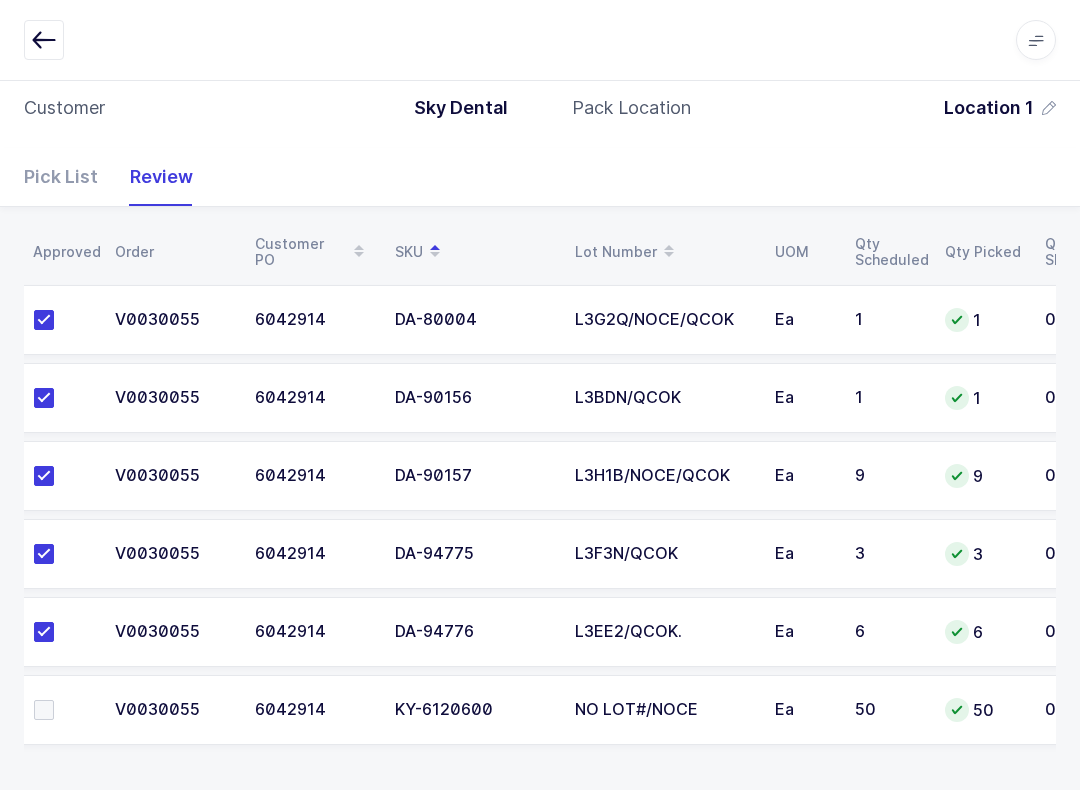 click at bounding box center (62, 710) 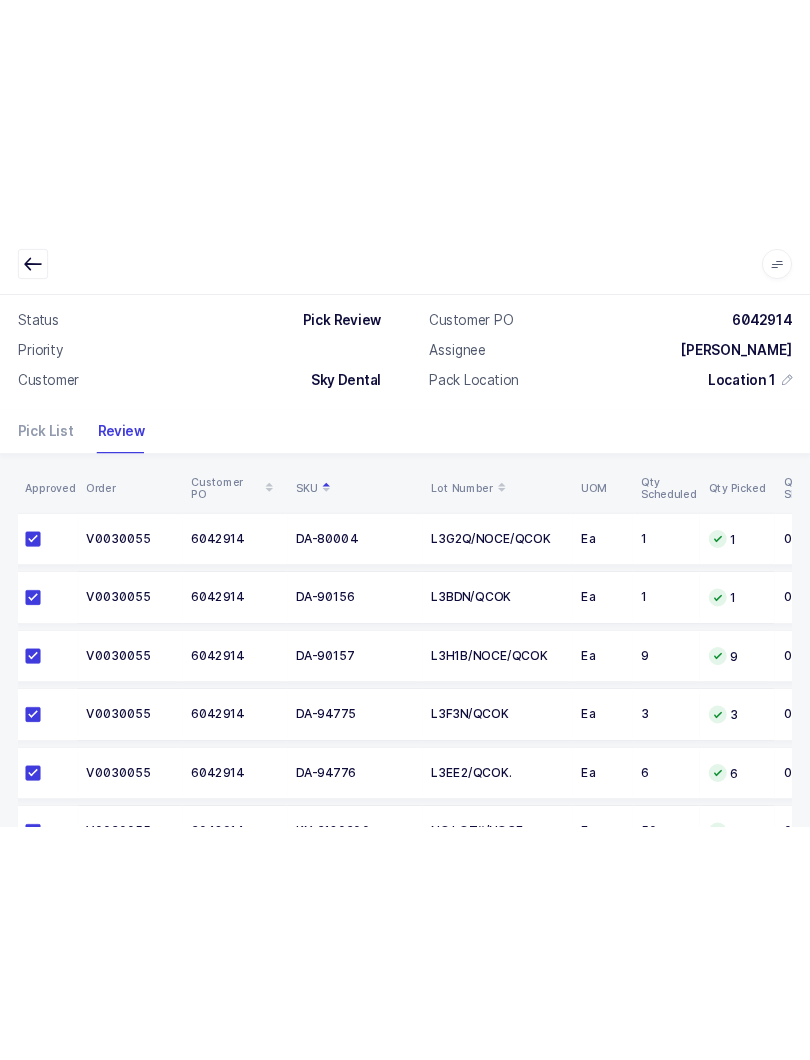 scroll, scrollTop: 0, scrollLeft: 0, axis: both 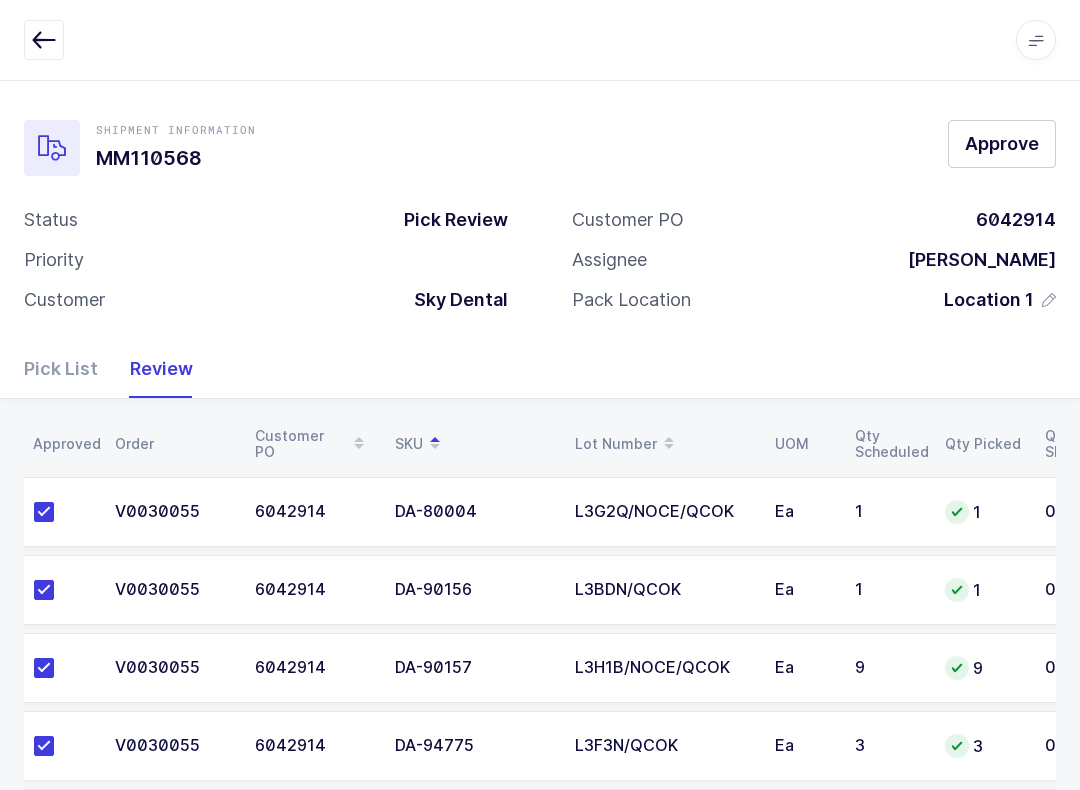 click on "Approve" at bounding box center [1002, 143] 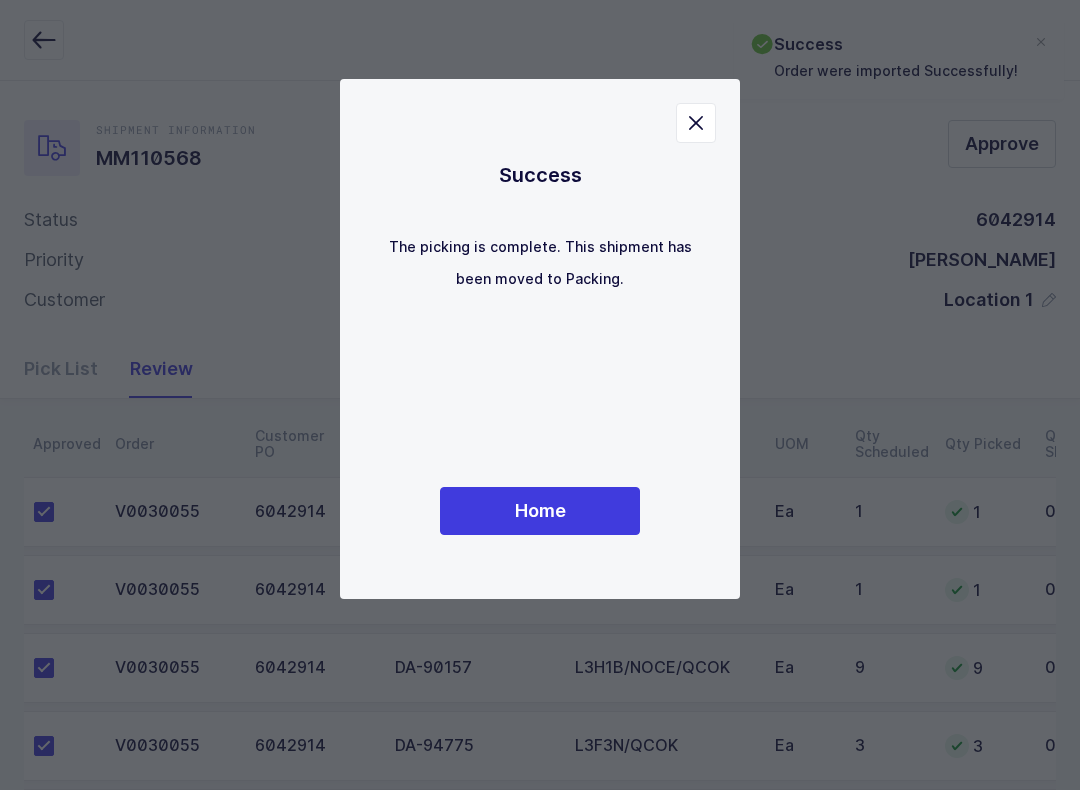 click on "Success   The picking is complete. This shipment has been moved to Packing.
Home" at bounding box center (540, 339) 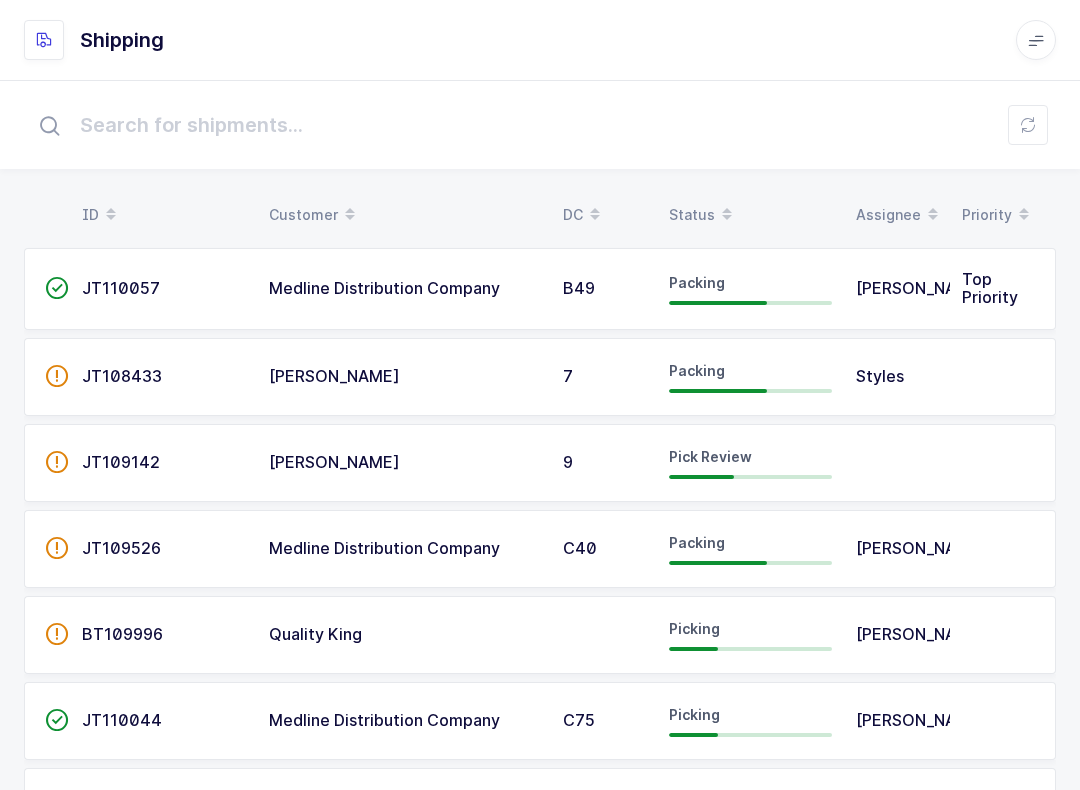 click at bounding box center (1036, 40) 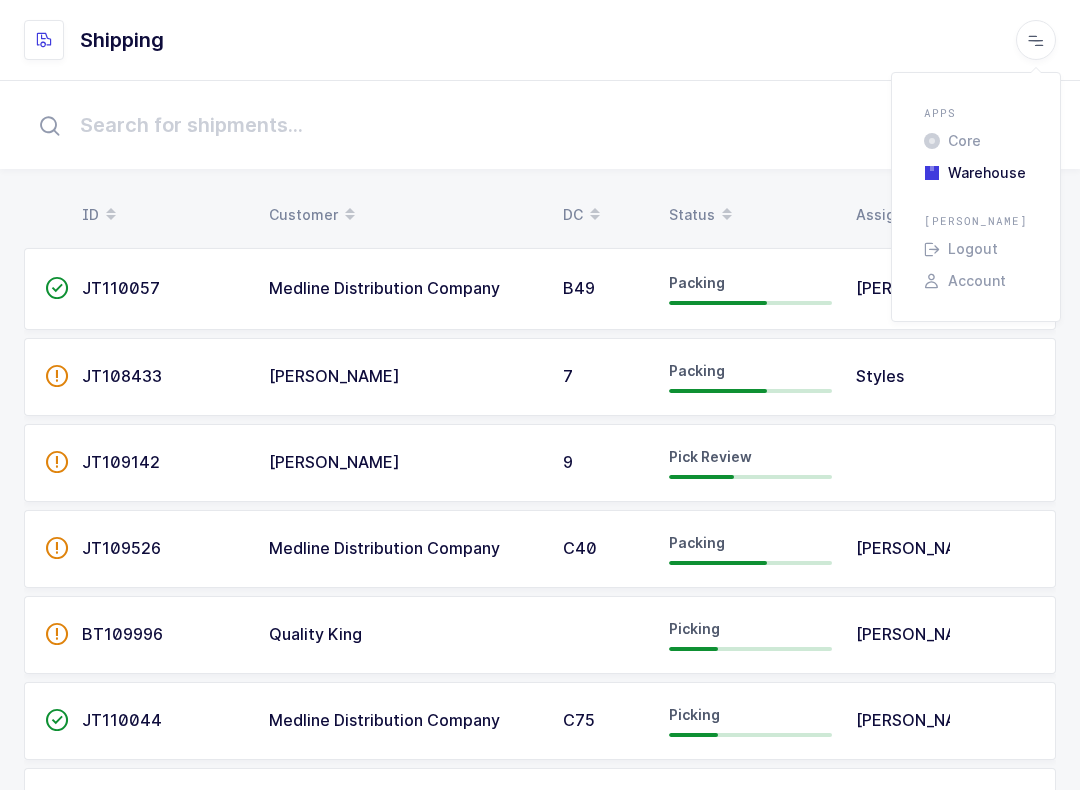 click at bounding box center [540, 125] 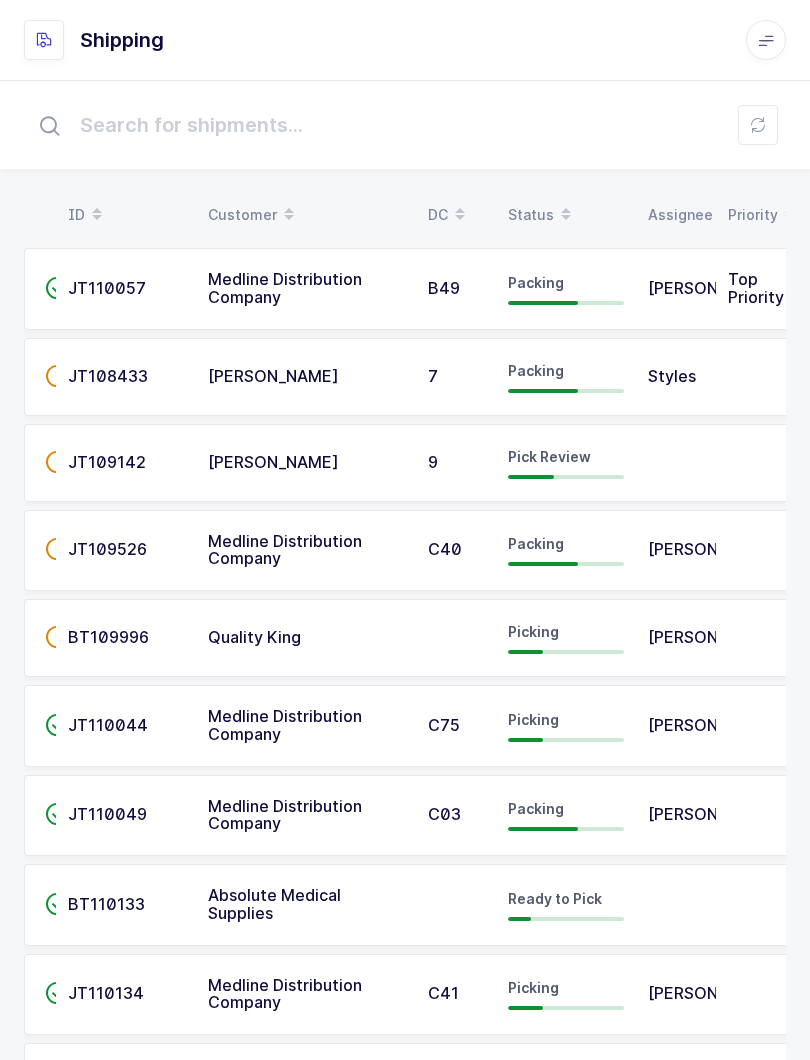 click at bounding box center [758, 125] 